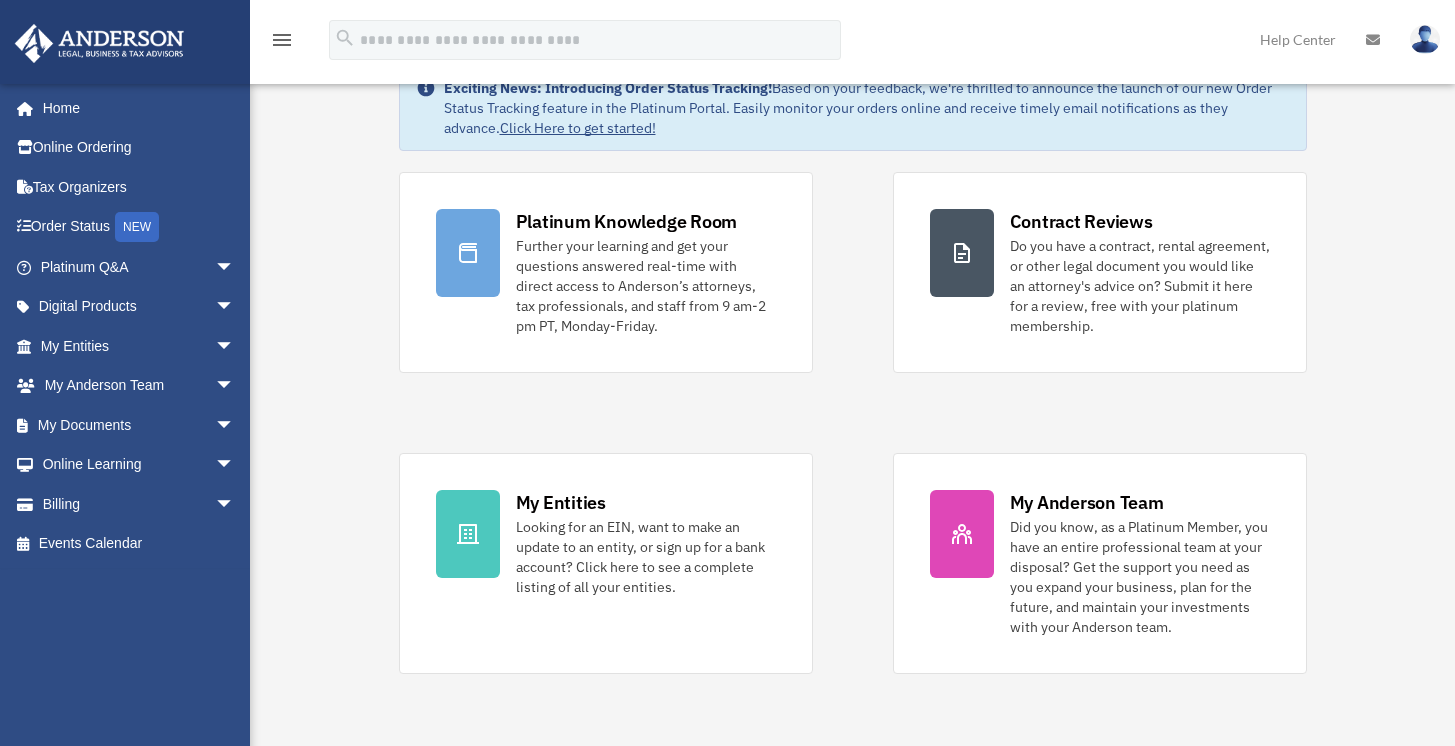 scroll, scrollTop: 118, scrollLeft: 0, axis: vertical 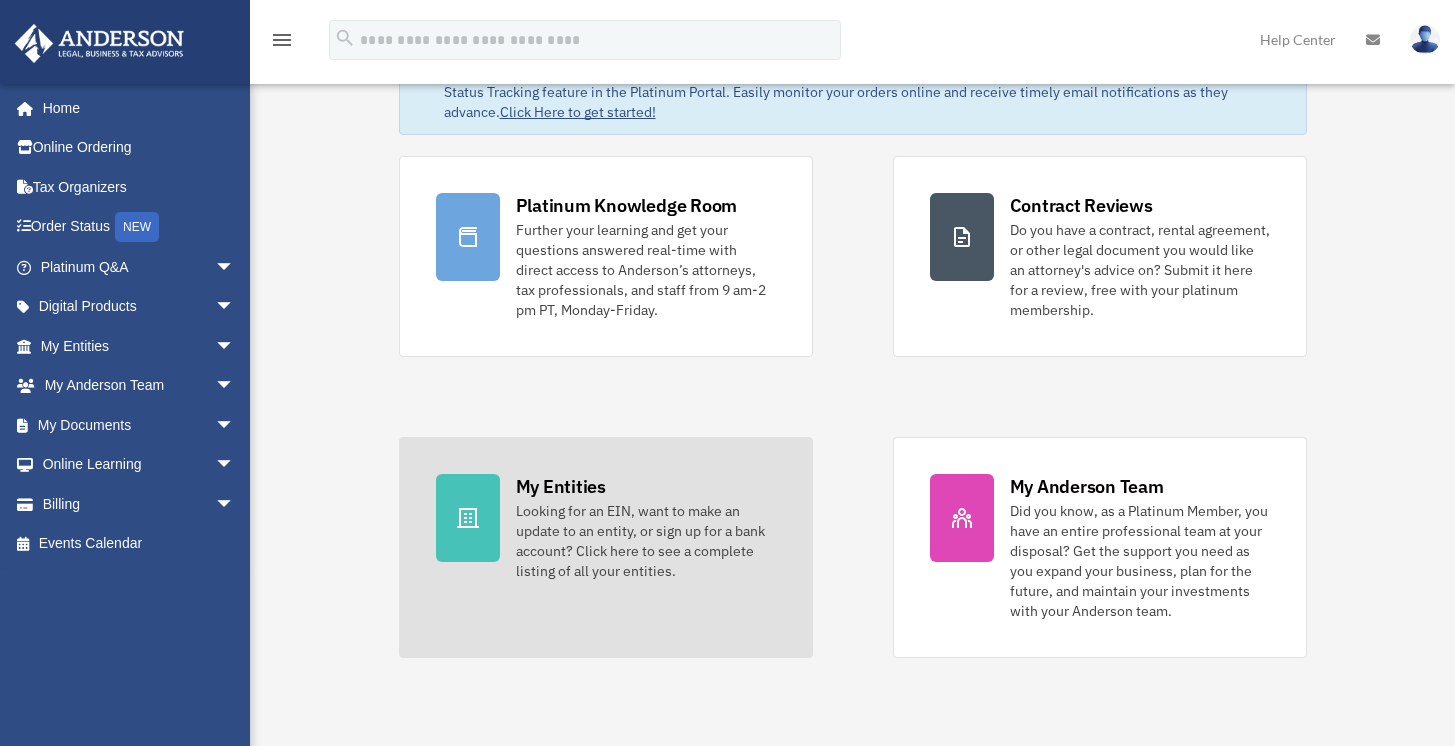 click on "Looking for an EIN, want to  make an update to an entity, or sign up for a bank account?  Click here to see a complete listing of all your entities." at bounding box center [646, 541] 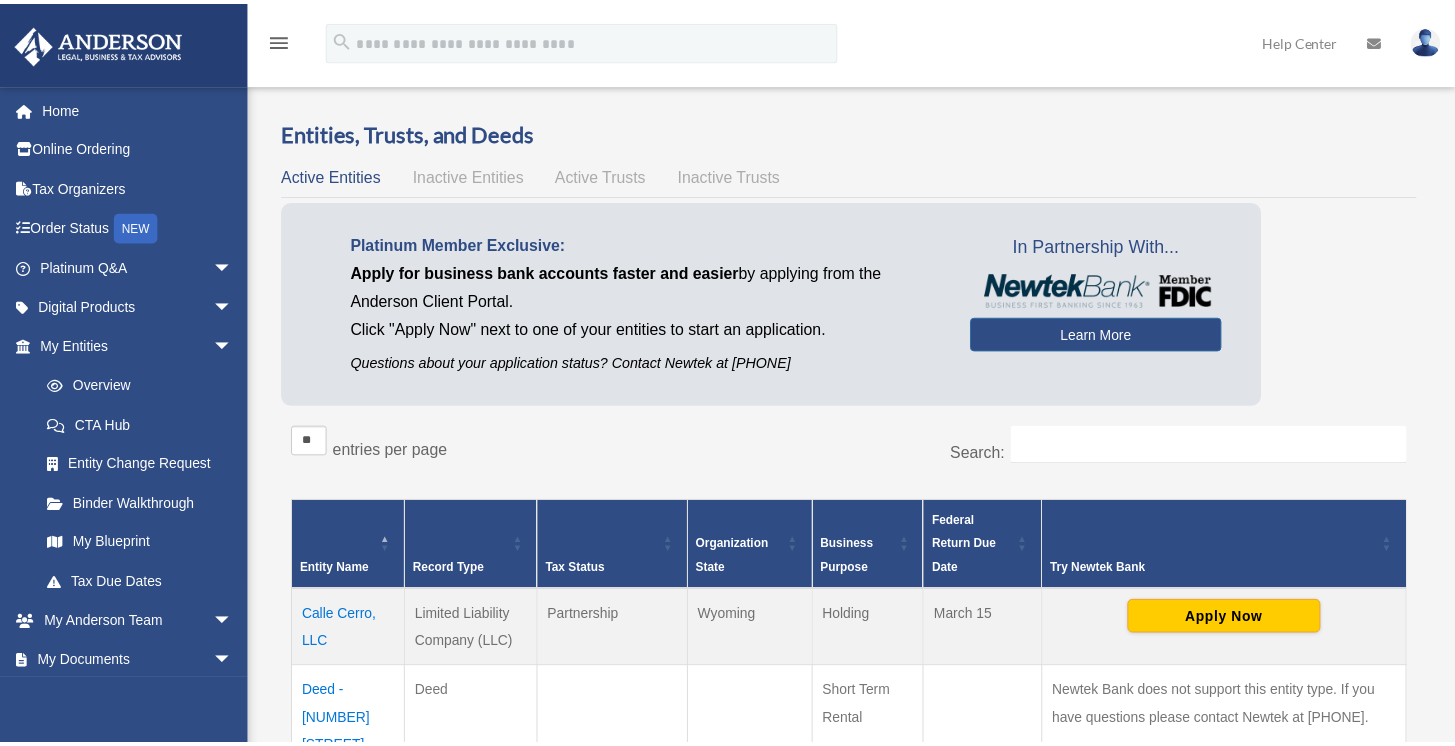 scroll, scrollTop: 0, scrollLeft: 0, axis: both 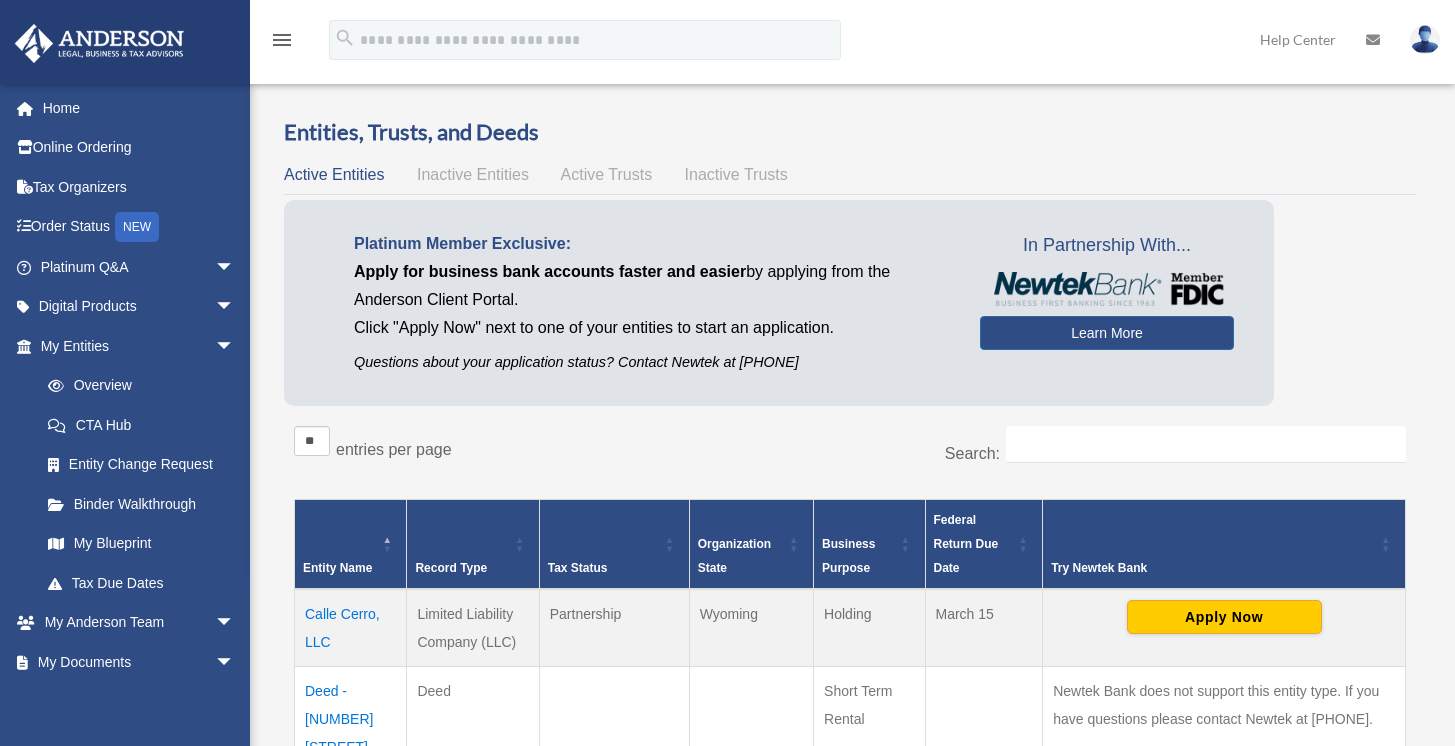 click on "Newtek Bank does not support this entity type. If
you have questions please contact Newtek at [PHONE]." at bounding box center (1224, 719) 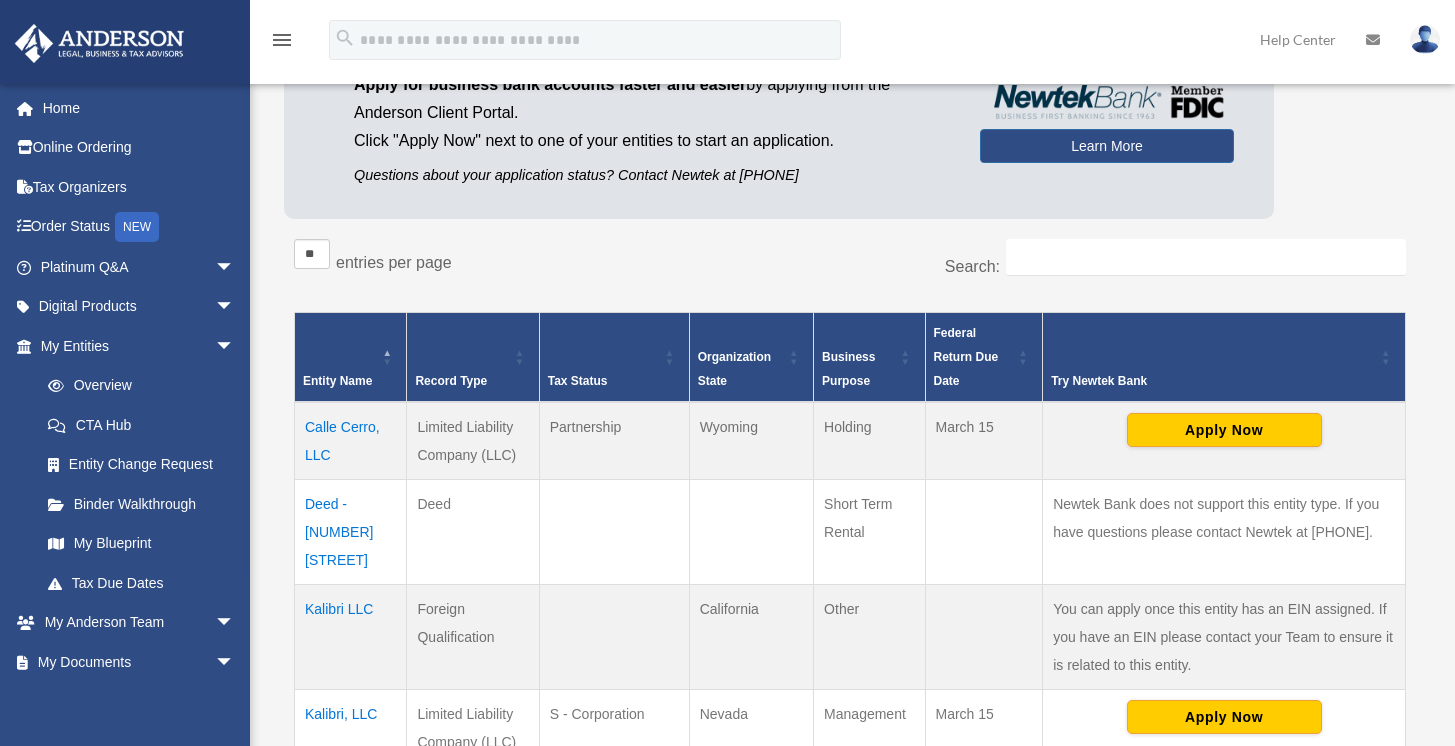 scroll, scrollTop: 248, scrollLeft: 0, axis: vertical 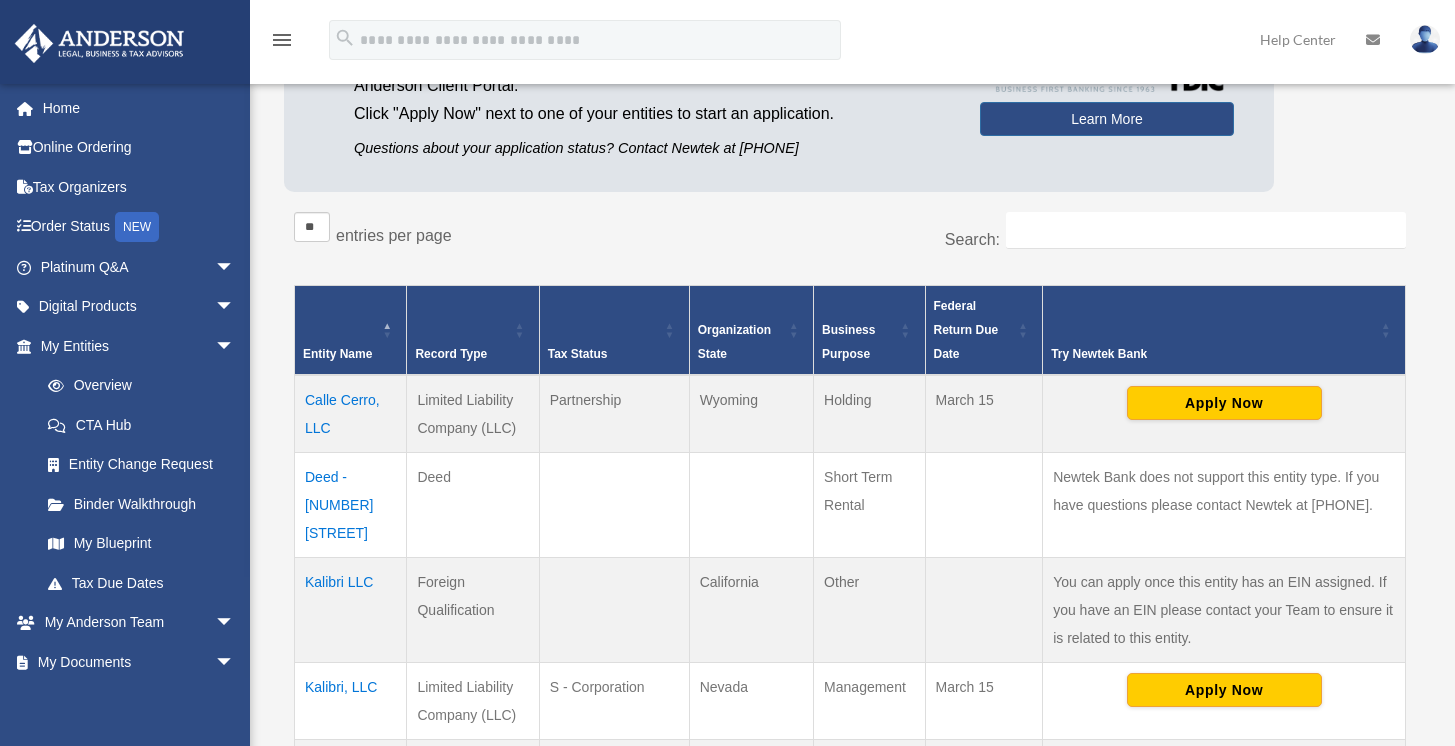 click on "Calle Cerro, LLC" at bounding box center (351, 414) 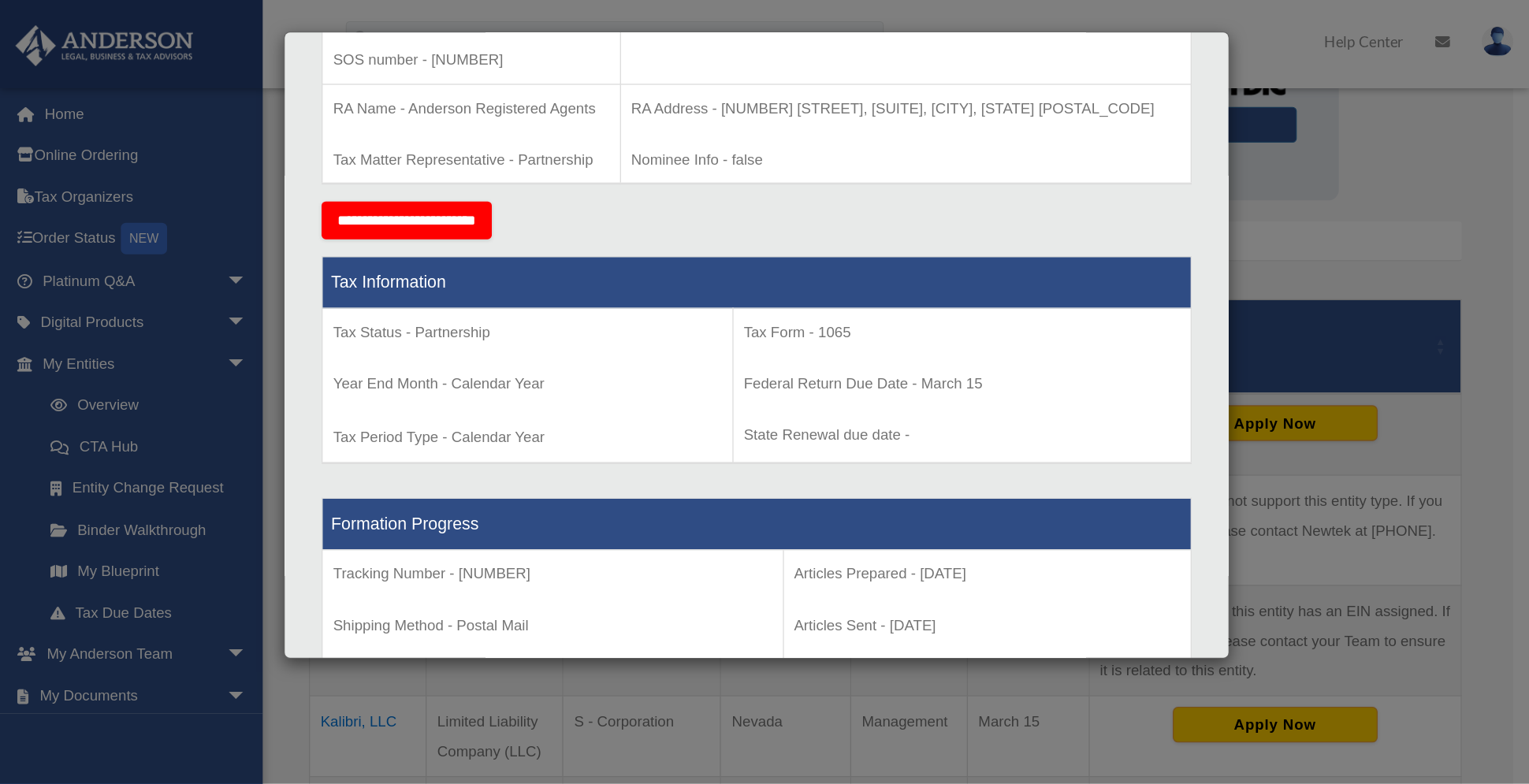 scroll, scrollTop: 544, scrollLeft: 0, axis: vertical 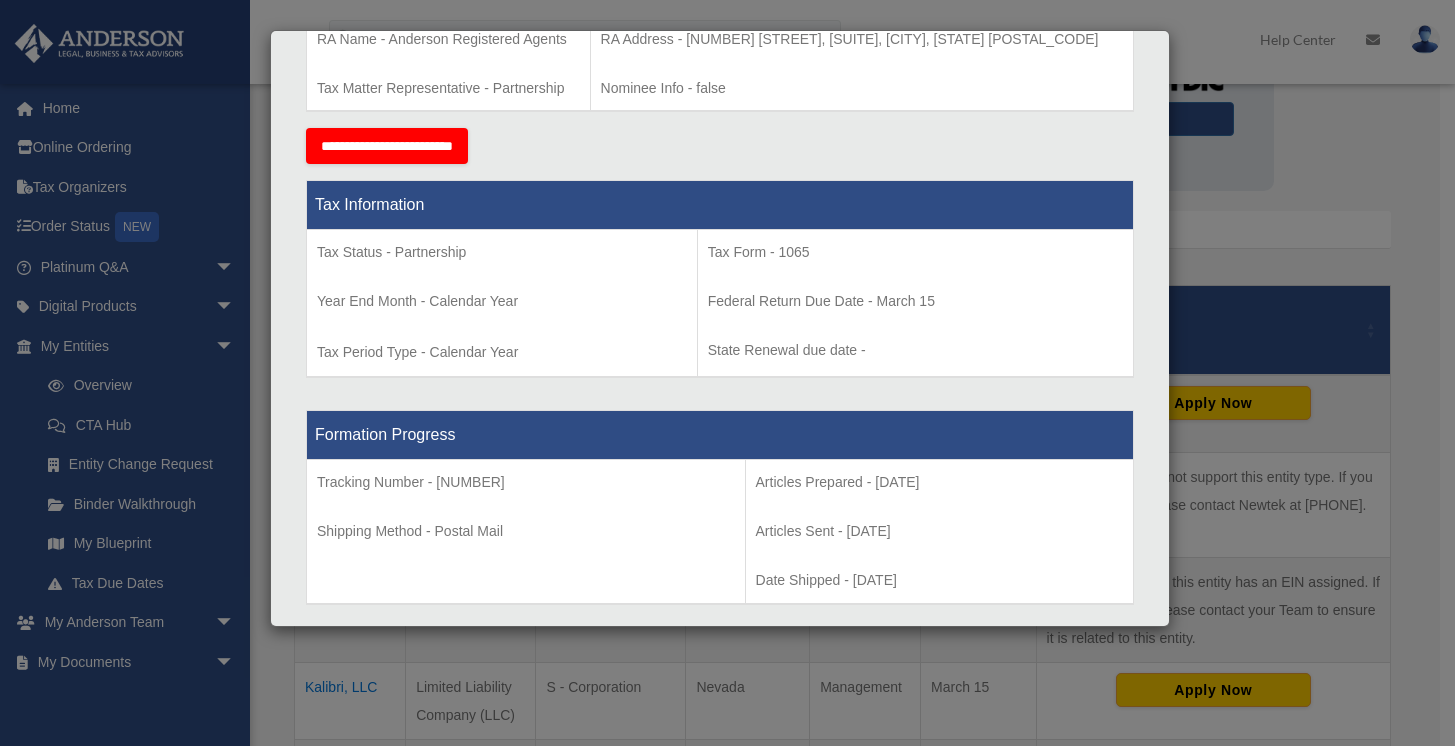 click on "**********" at bounding box center (387, 146) 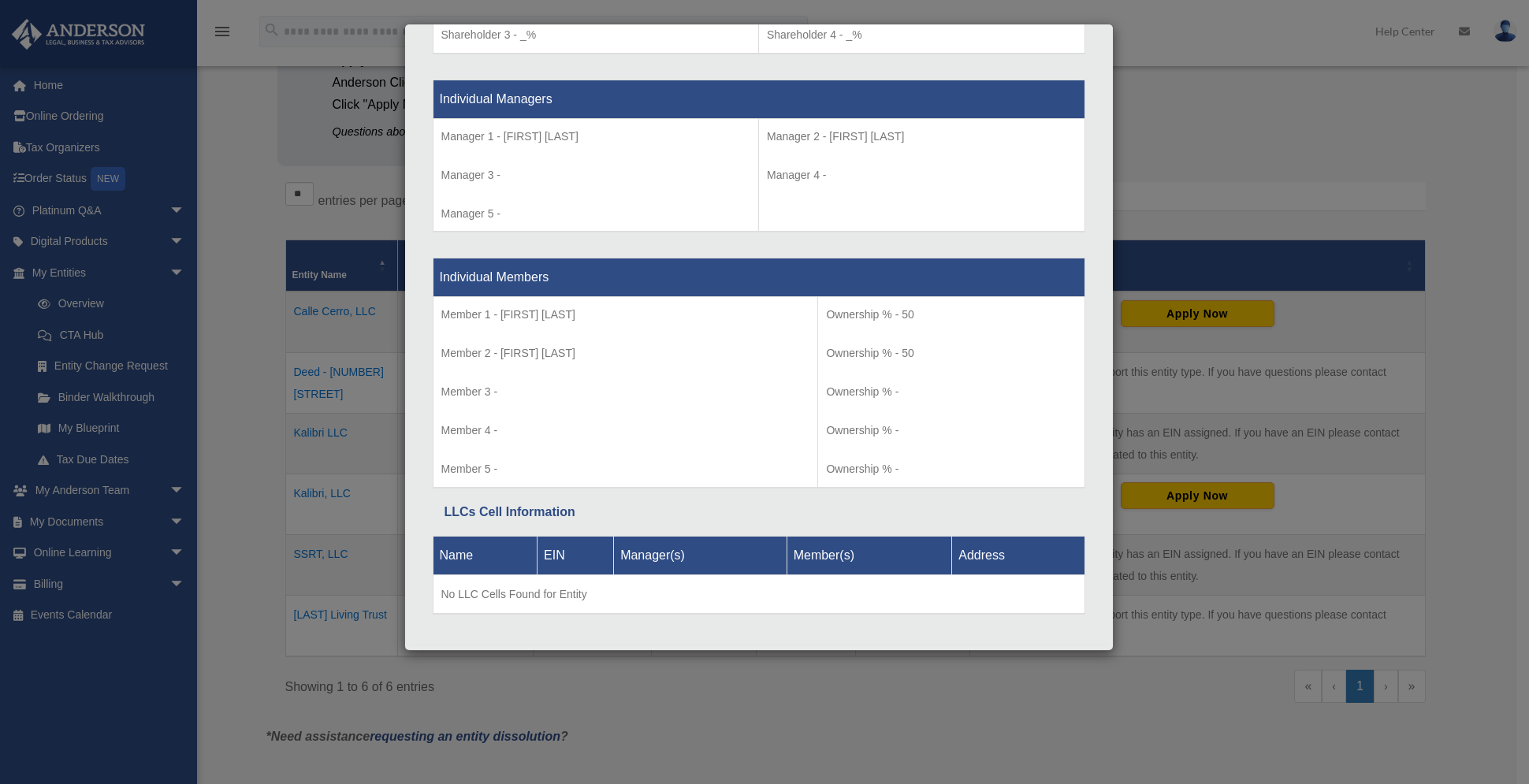scroll, scrollTop: 1445, scrollLeft: 0, axis: vertical 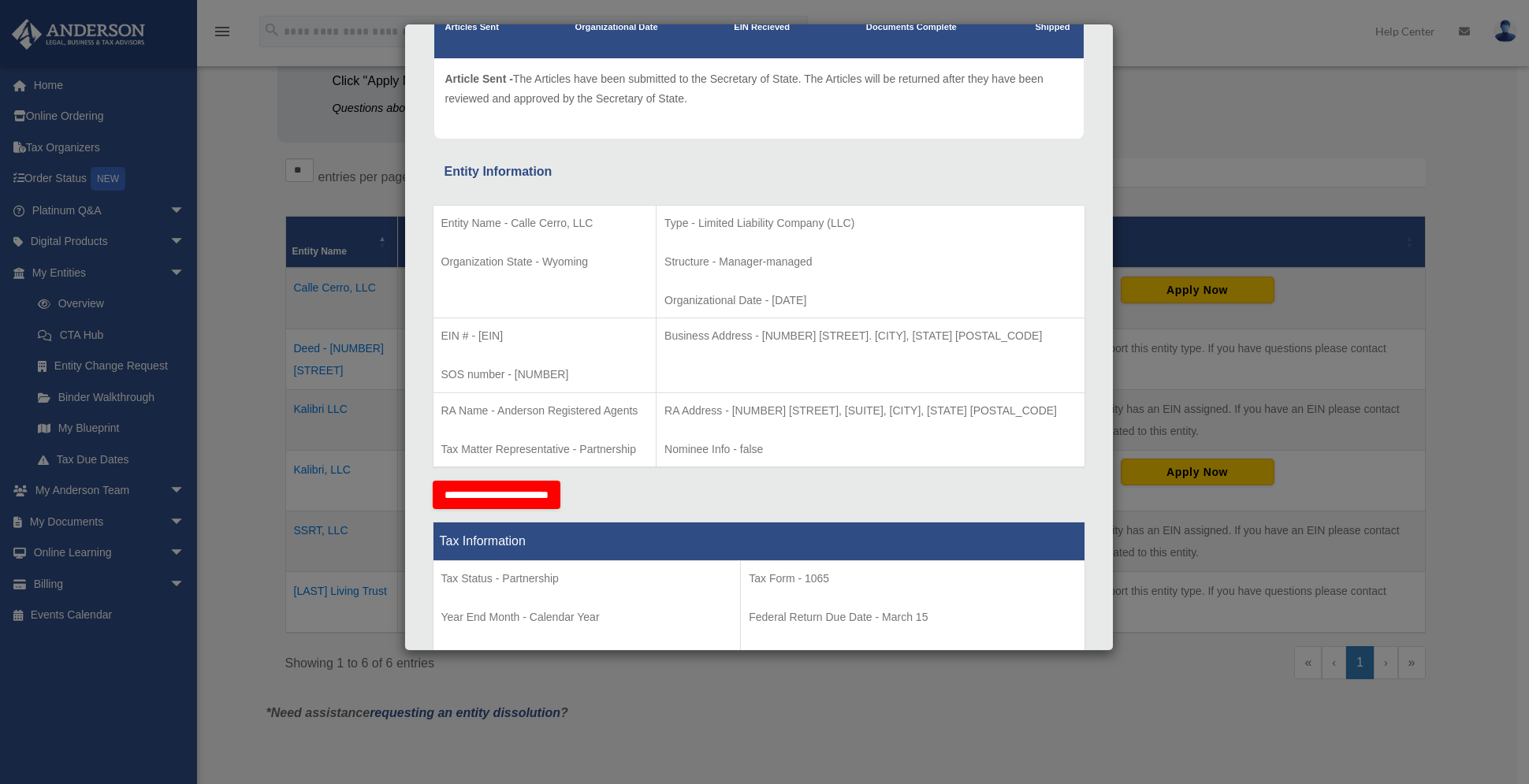 click on "Details
×
Articles Sent
Organizational Date" at bounding box center (764, 392) 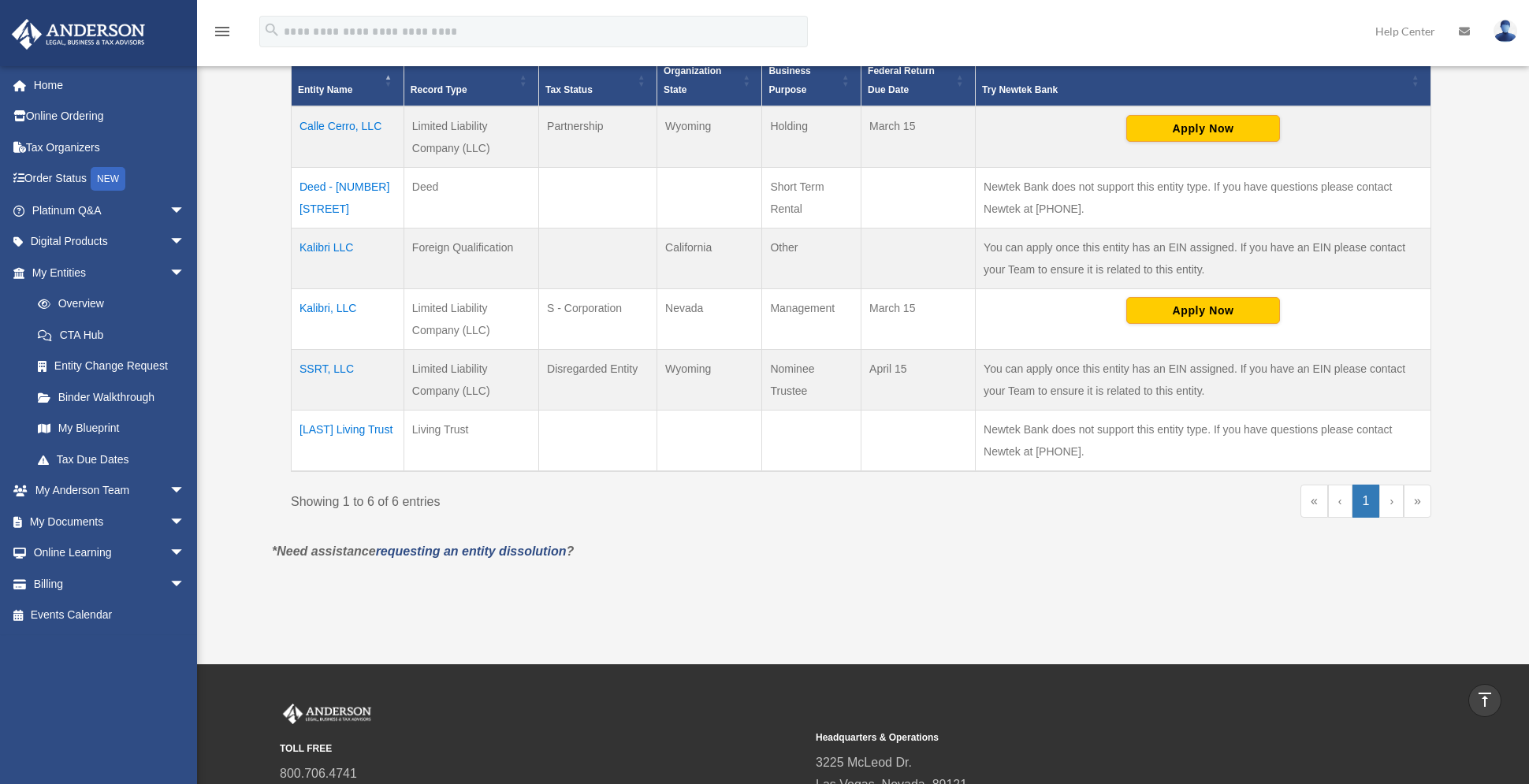 scroll, scrollTop: 373, scrollLeft: 0, axis: vertical 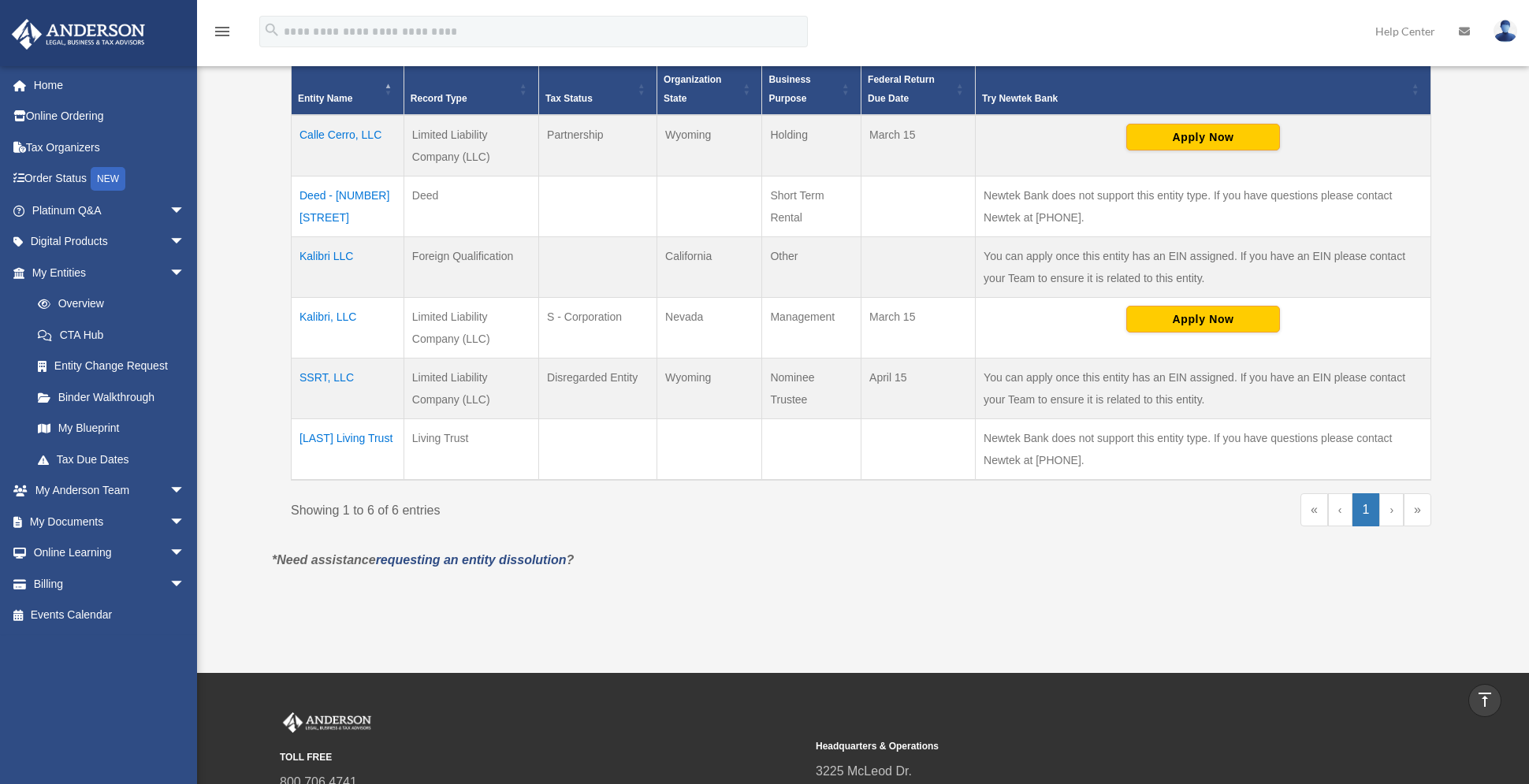 click on "SSRT, LLC" at bounding box center [348, 388] 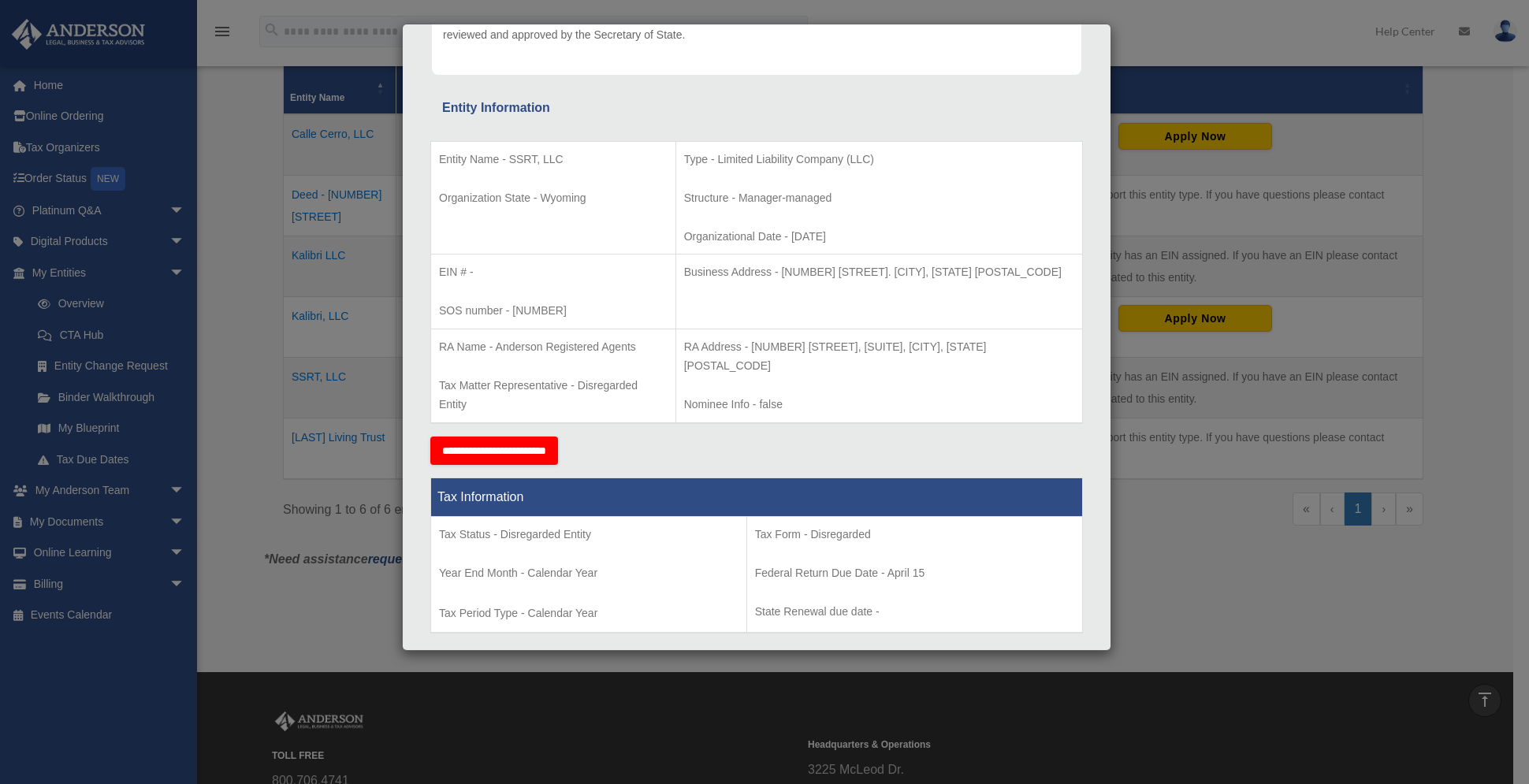 scroll, scrollTop: 238, scrollLeft: 0, axis: vertical 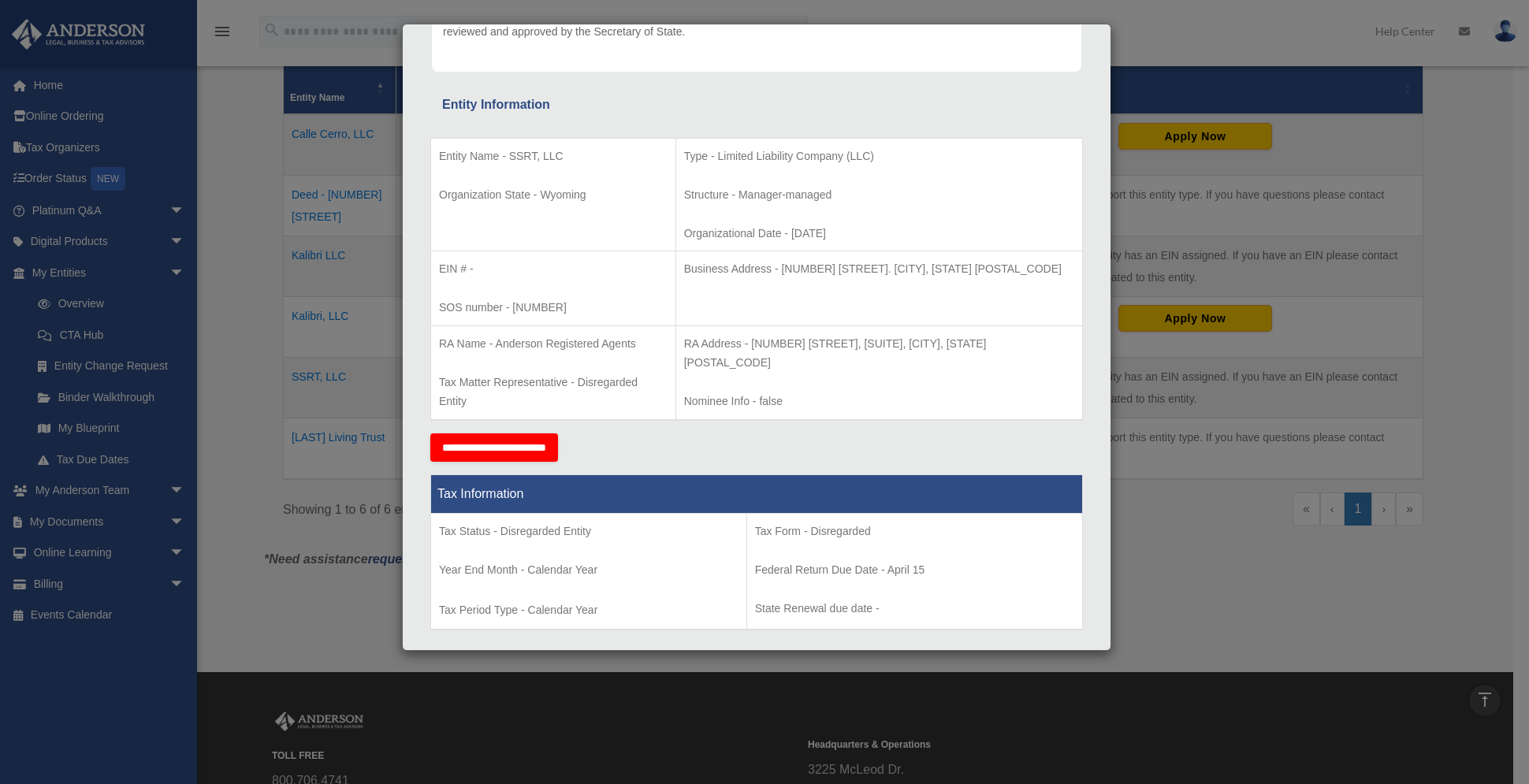 click on "**********" at bounding box center (494, 448) 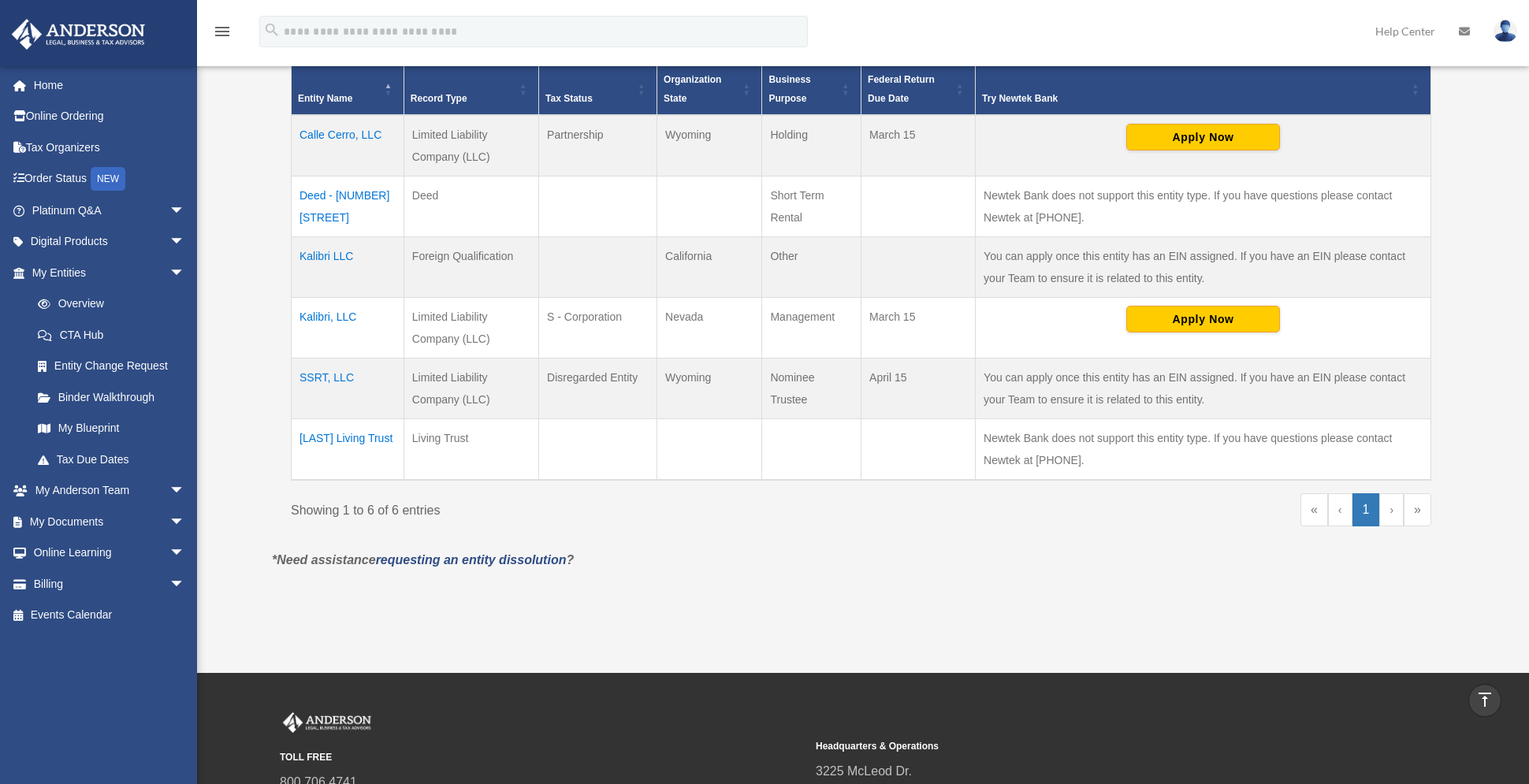 click on "Kalibri, LLC" at bounding box center [348, 327] 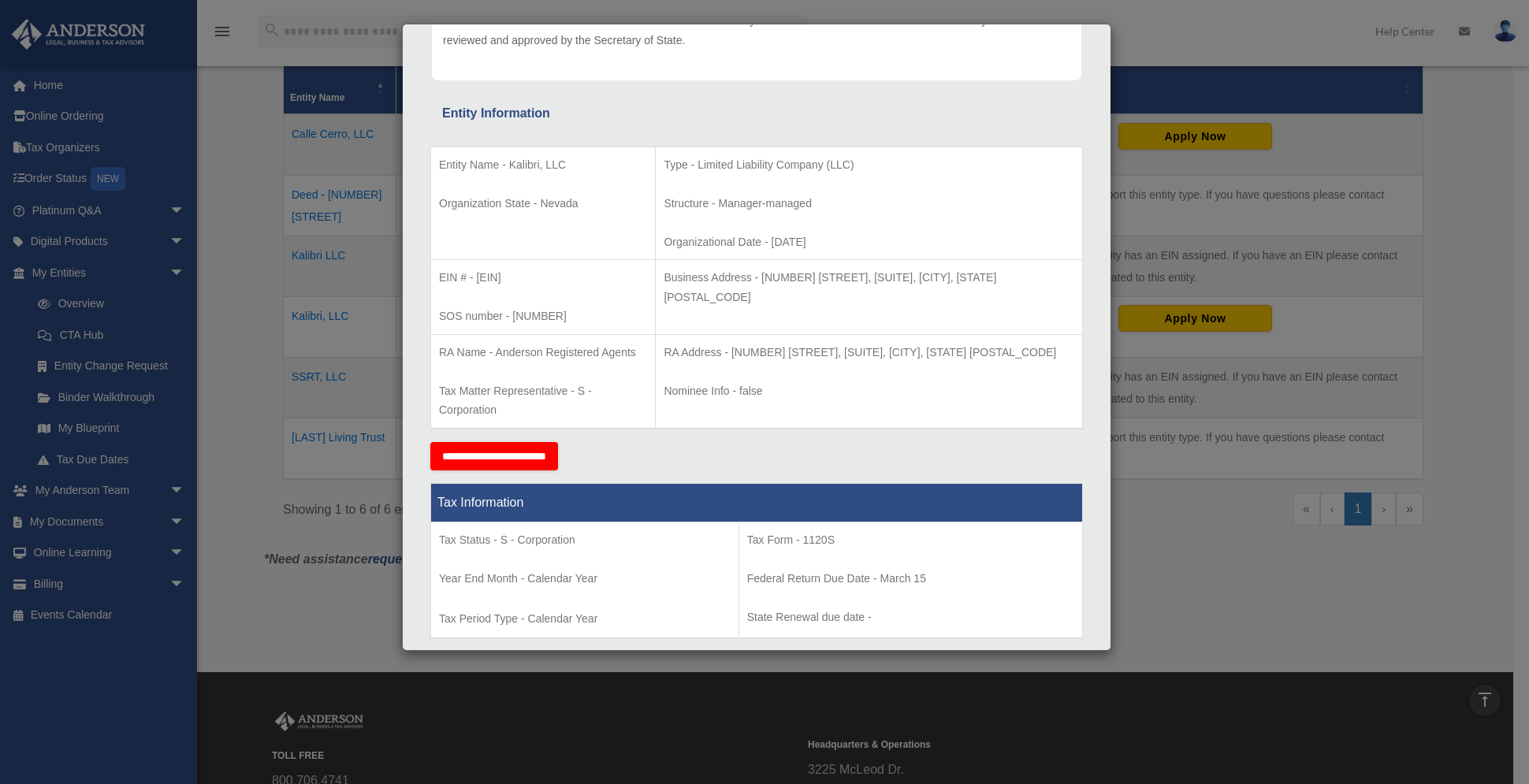 scroll, scrollTop: 225, scrollLeft: 0, axis: vertical 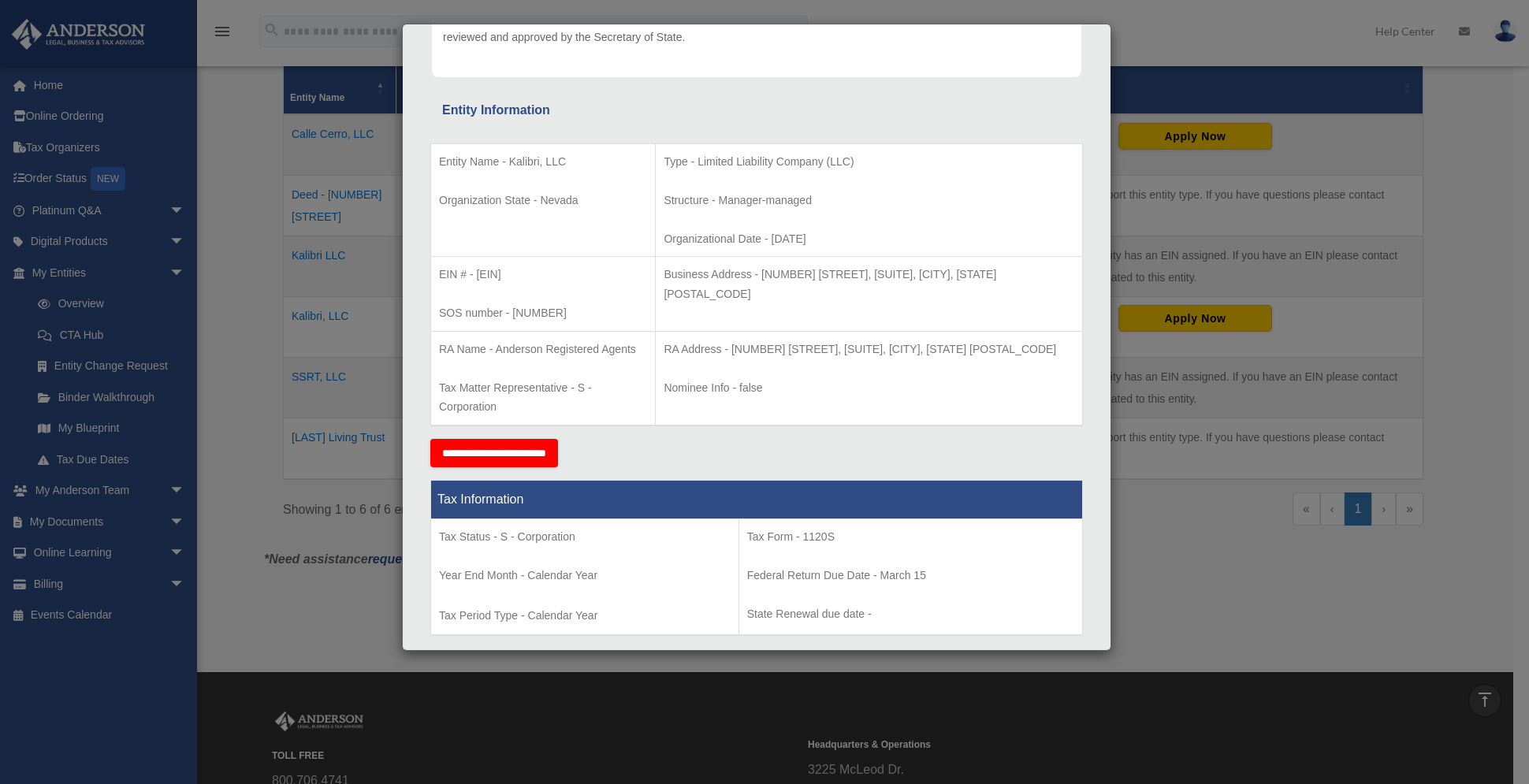 click on "**********" at bounding box center (494, 453) 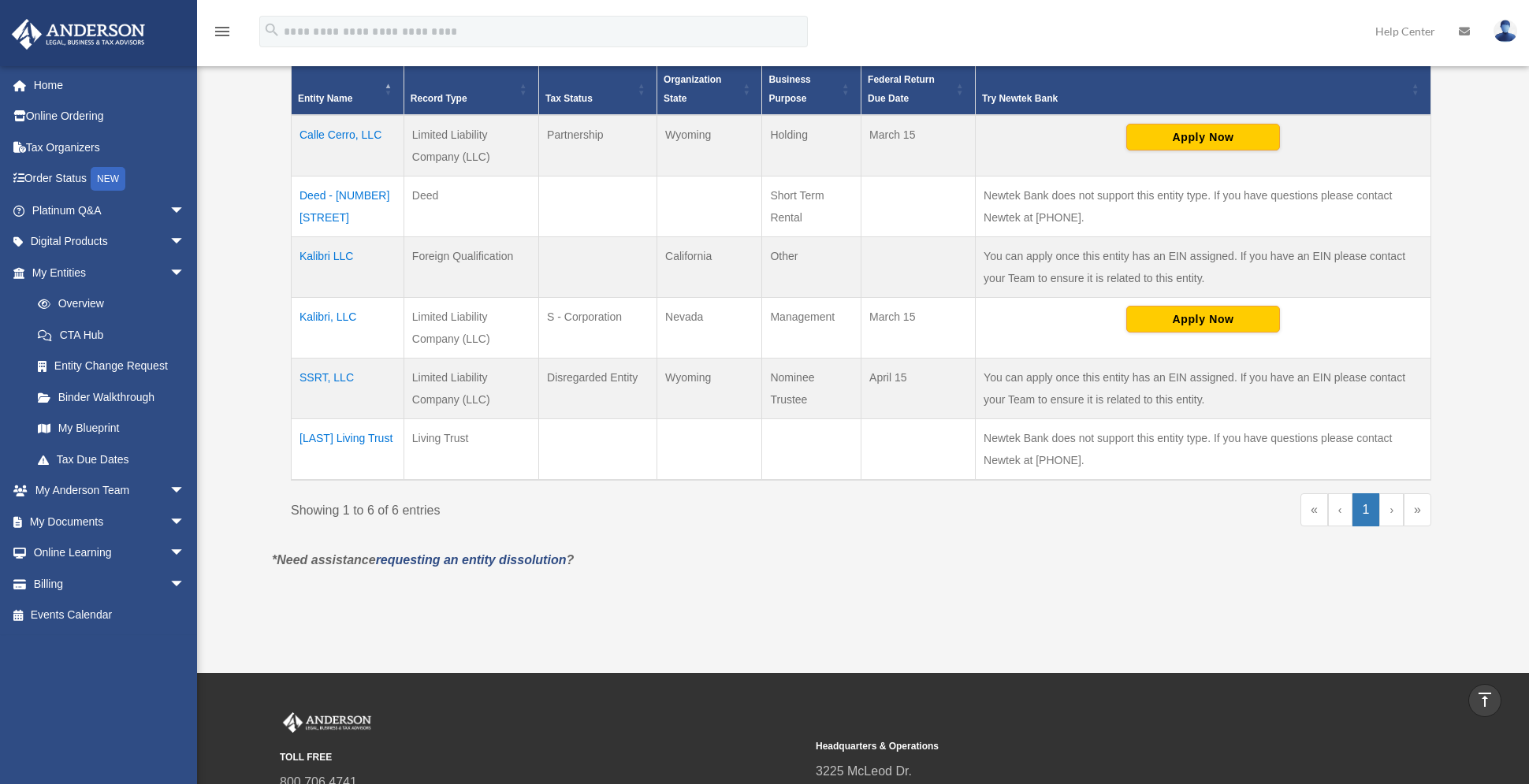 click on "Calle Cerro, LLC" at bounding box center (348, 146) 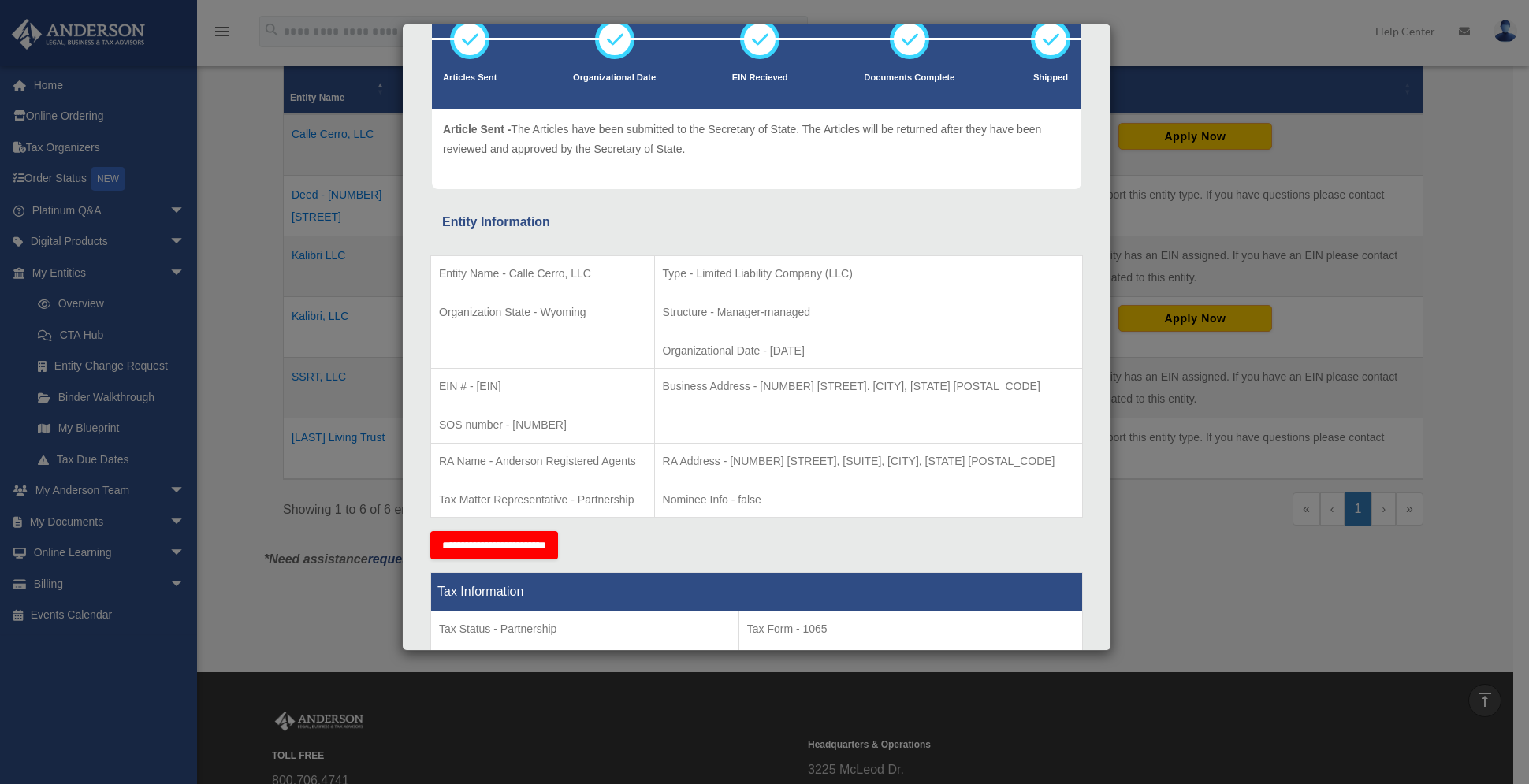 scroll, scrollTop: 132, scrollLeft: 0, axis: vertical 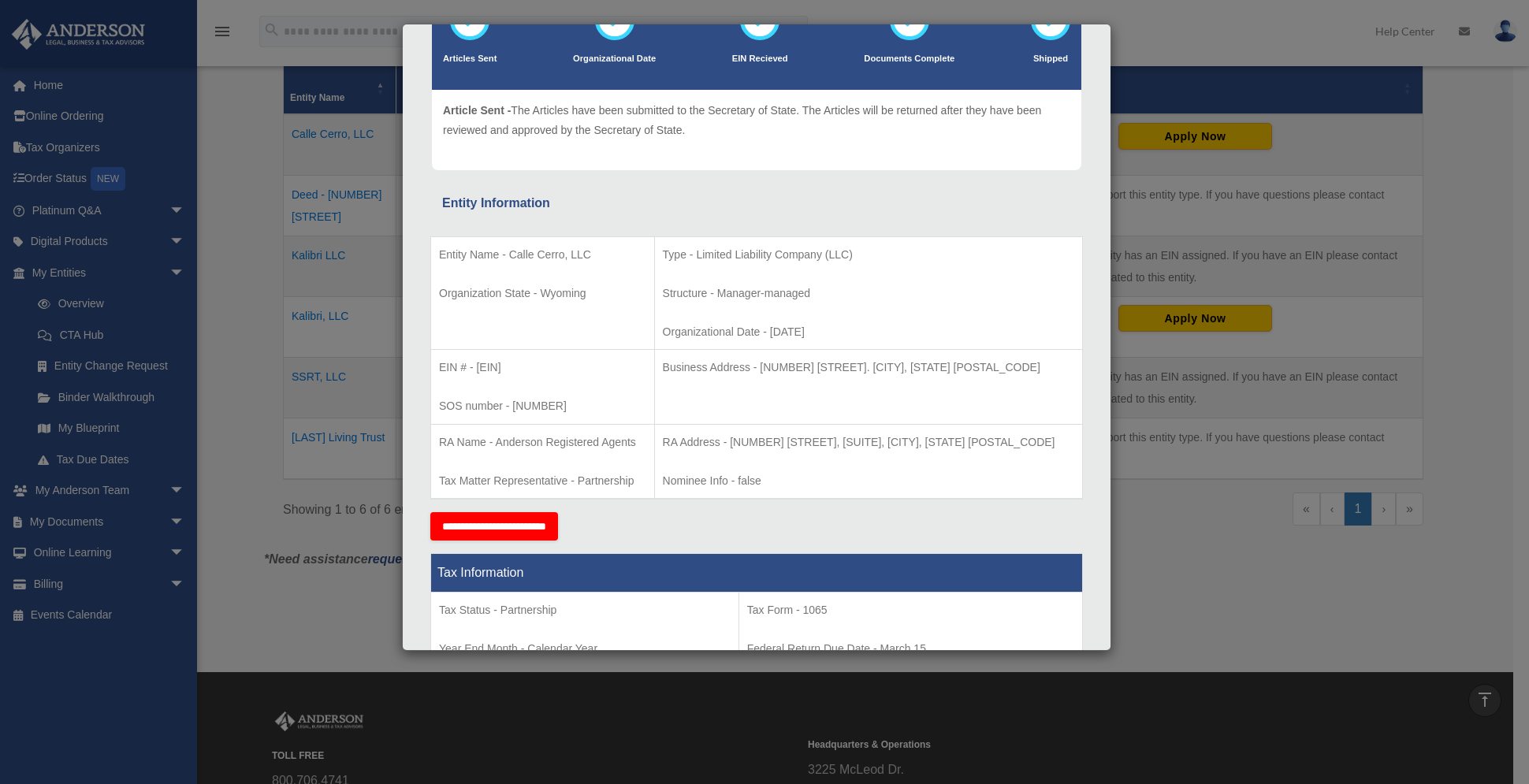 click on "**********" at bounding box center (494, 526) 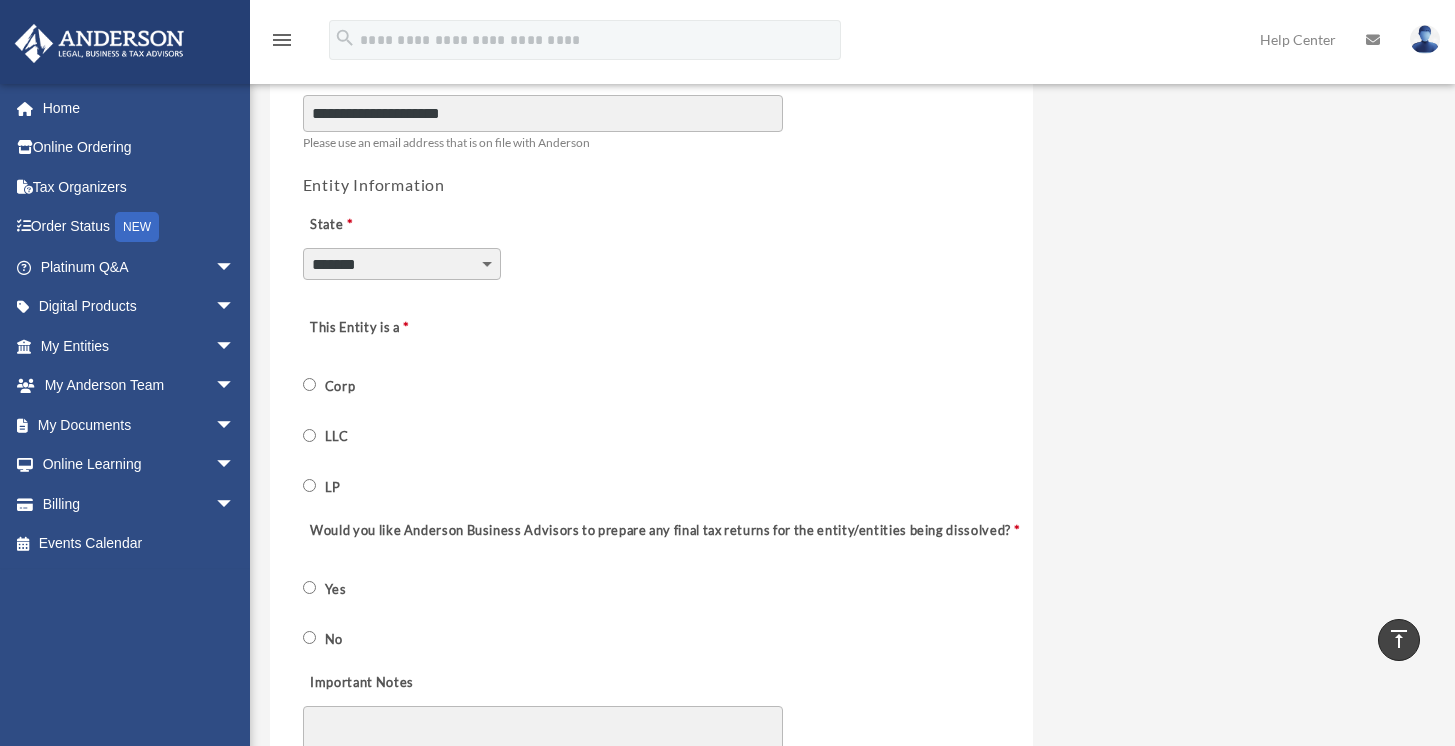 scroll, scrollTop: 611, scrollLeft: 0, axis: vertical 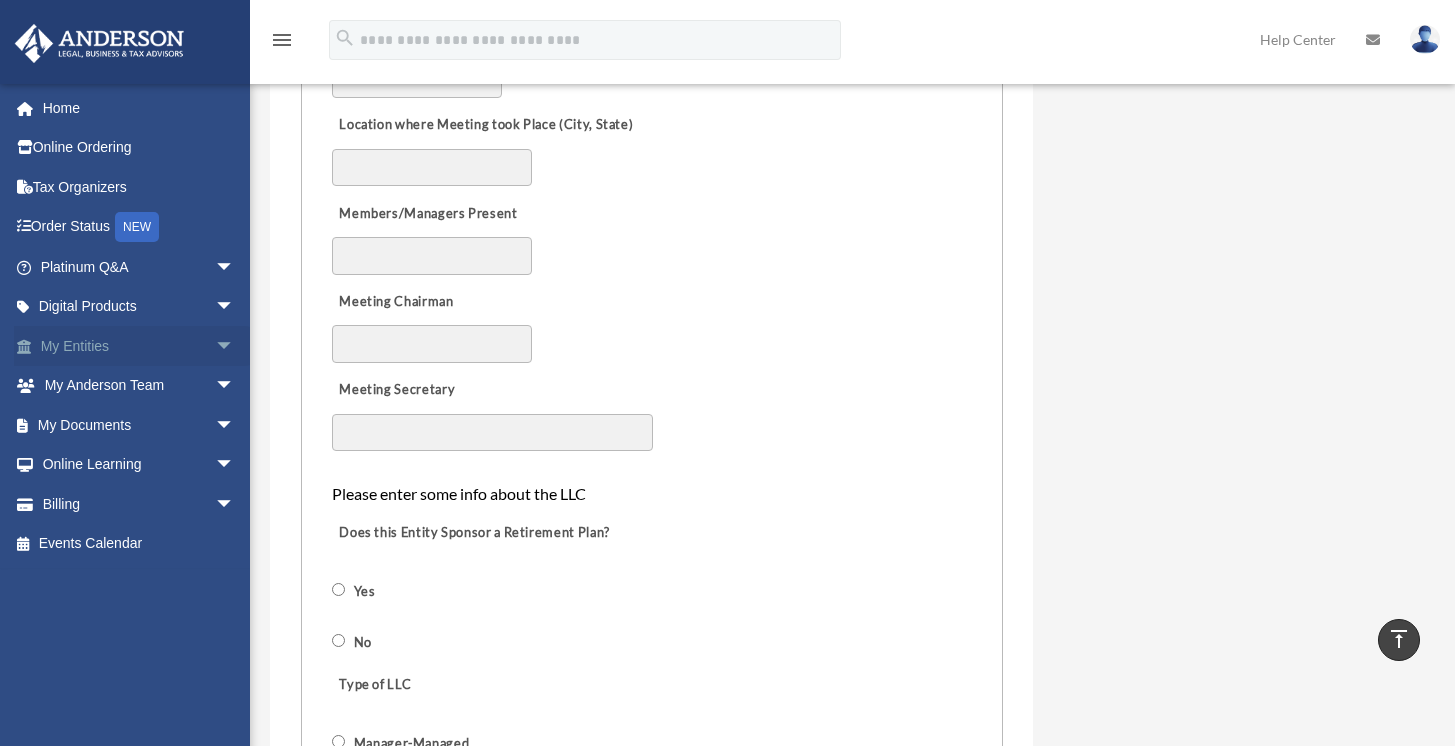 click on "arrow_drop_down" at bounding box center (235, 346) 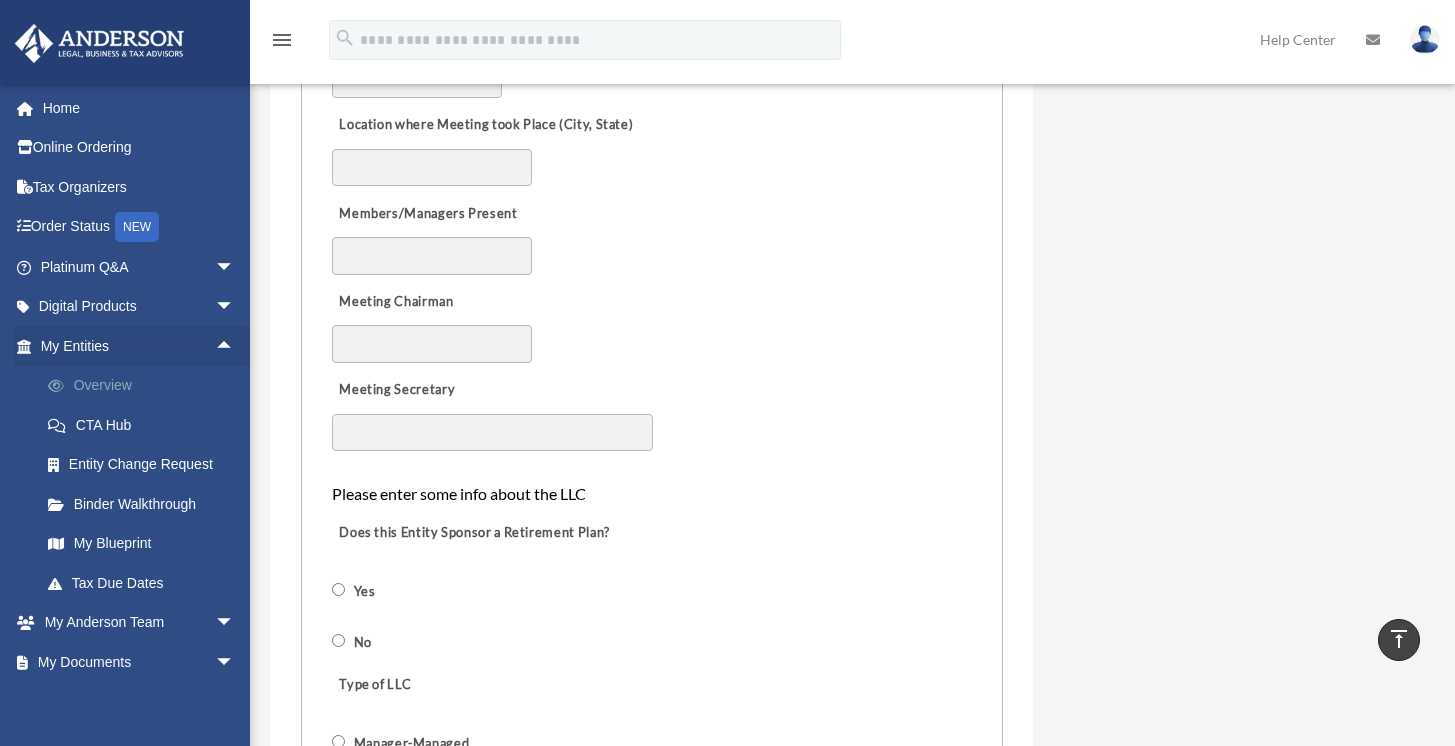 click on "Overview" at bounding box center [146, 386] 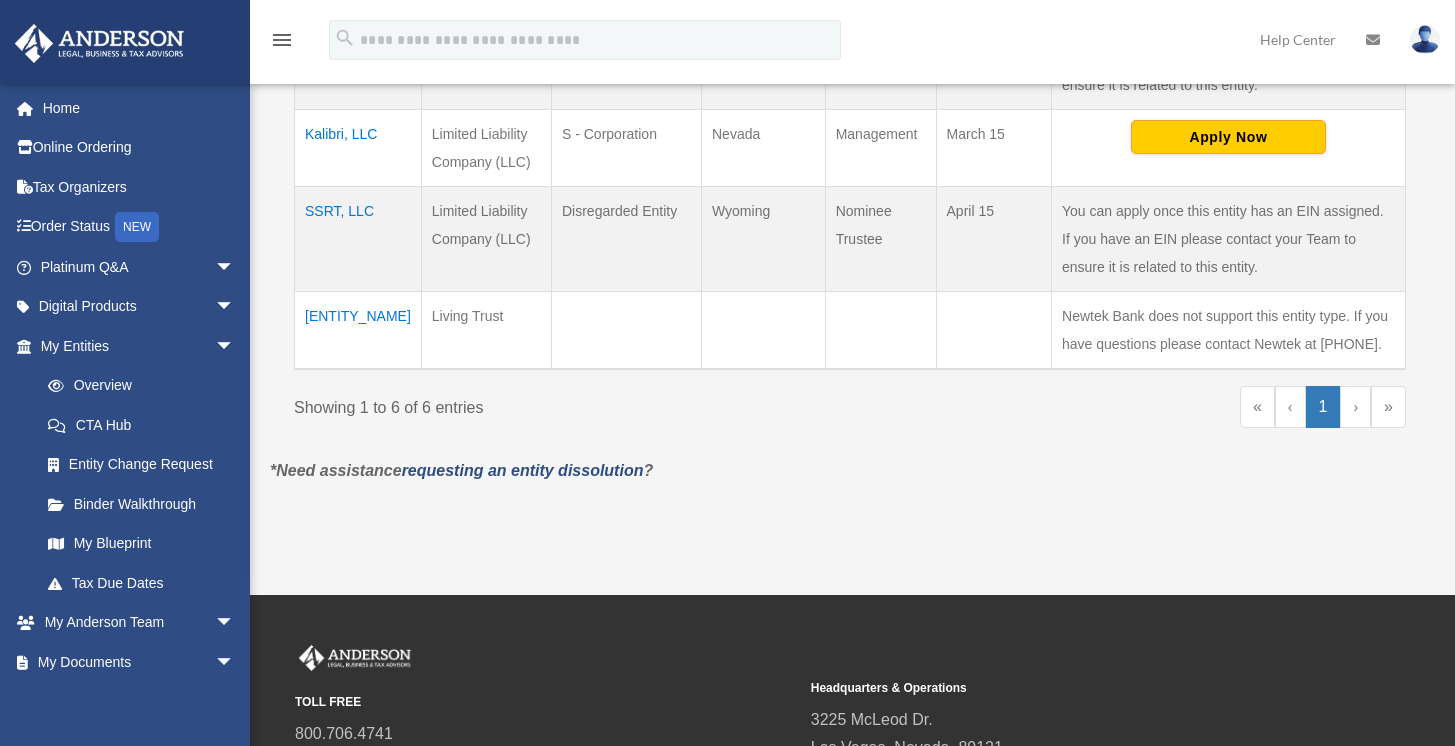 scroll, scrollTop: 875, scrollLeft: 0, axis: vertical 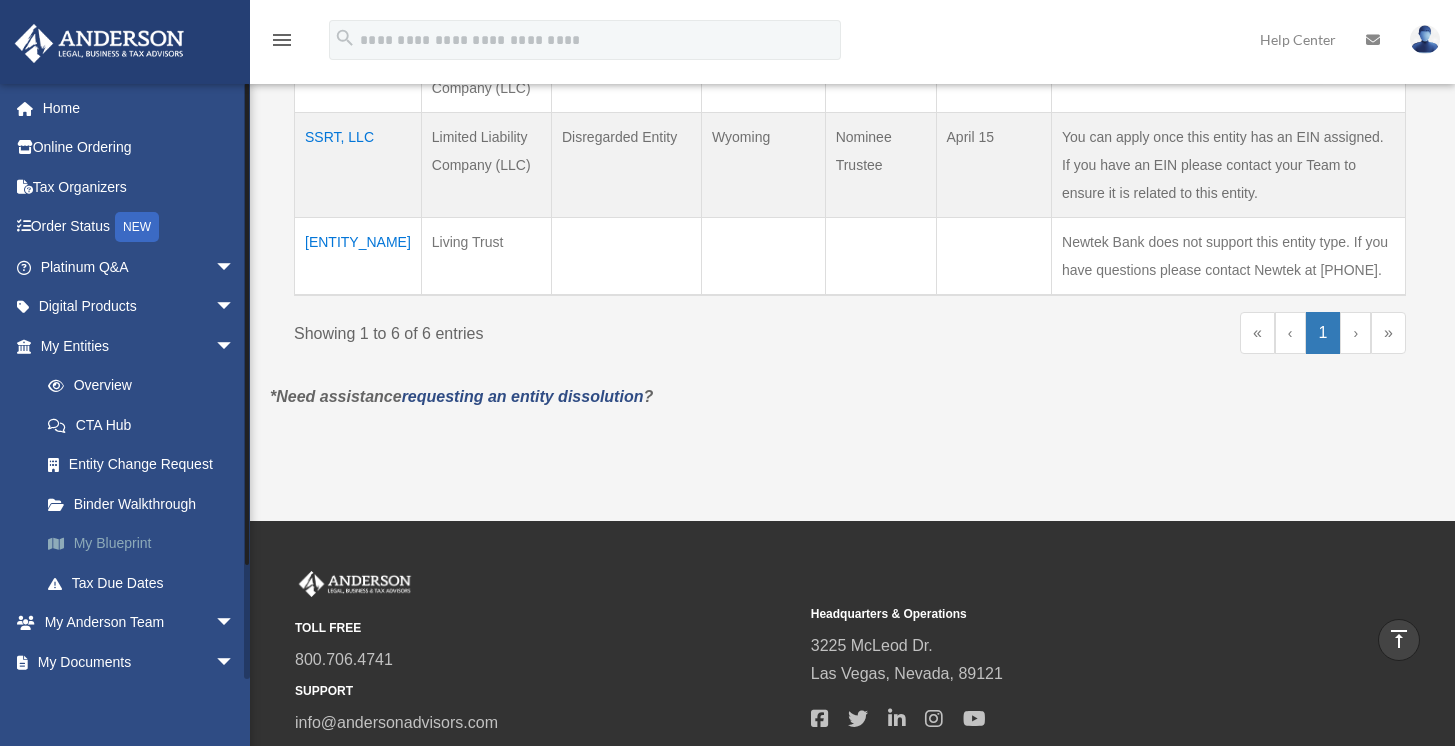 click on "My Blueprint" at bounding box center (146, 544) 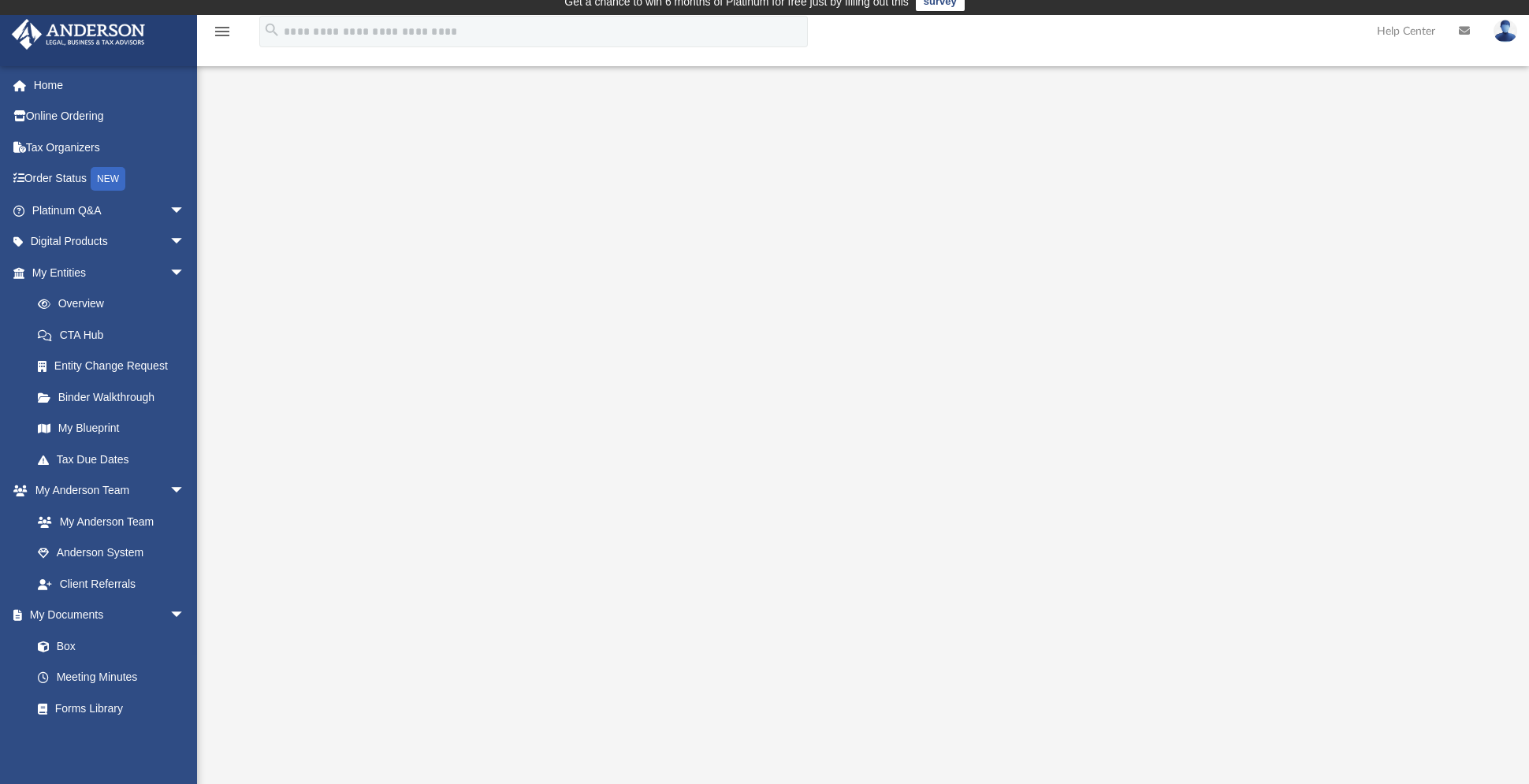 scroll, scrollTop: 9, scrollLeft: 0, axis: vertical 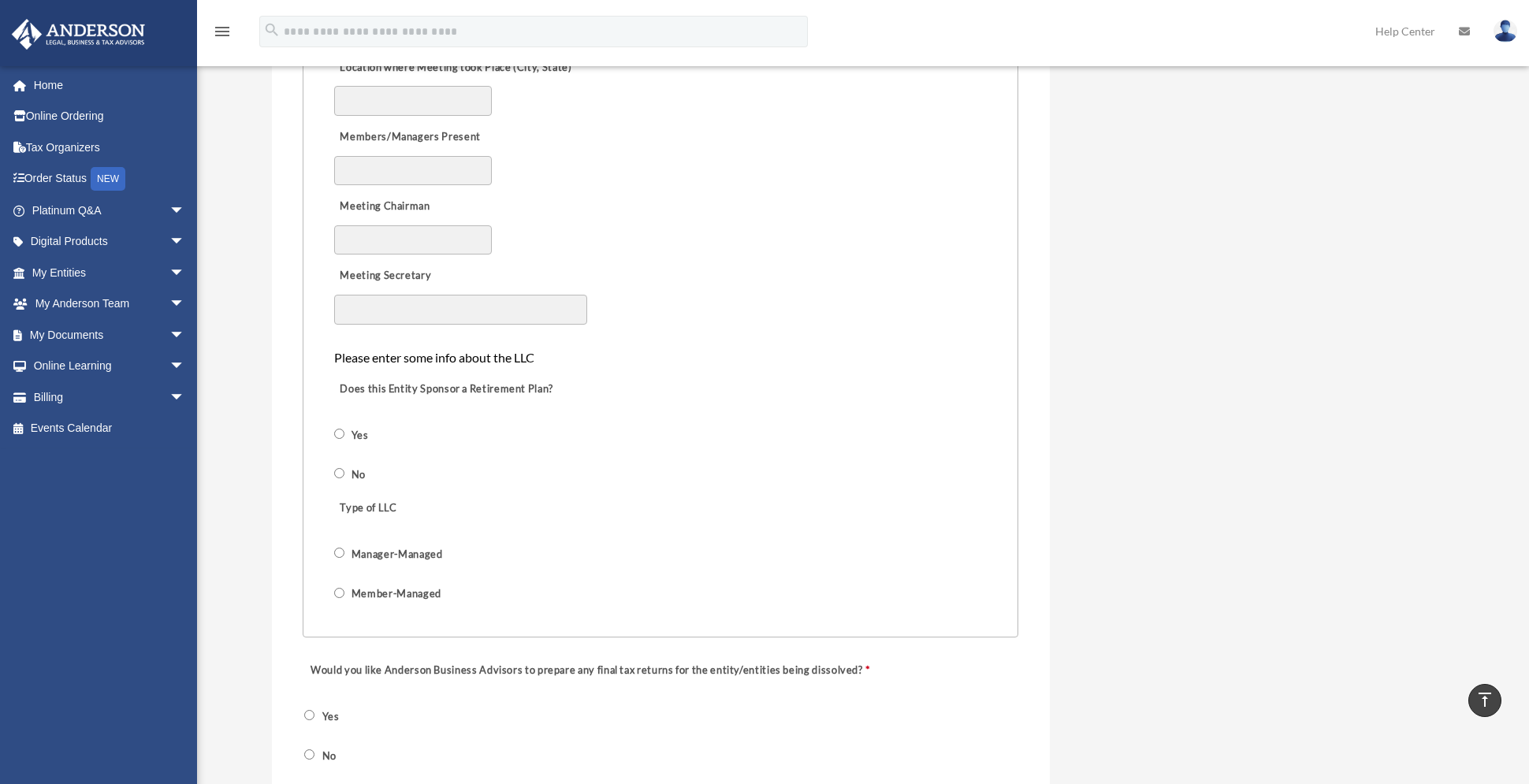 click on "No" at bounding box center (359, 474) 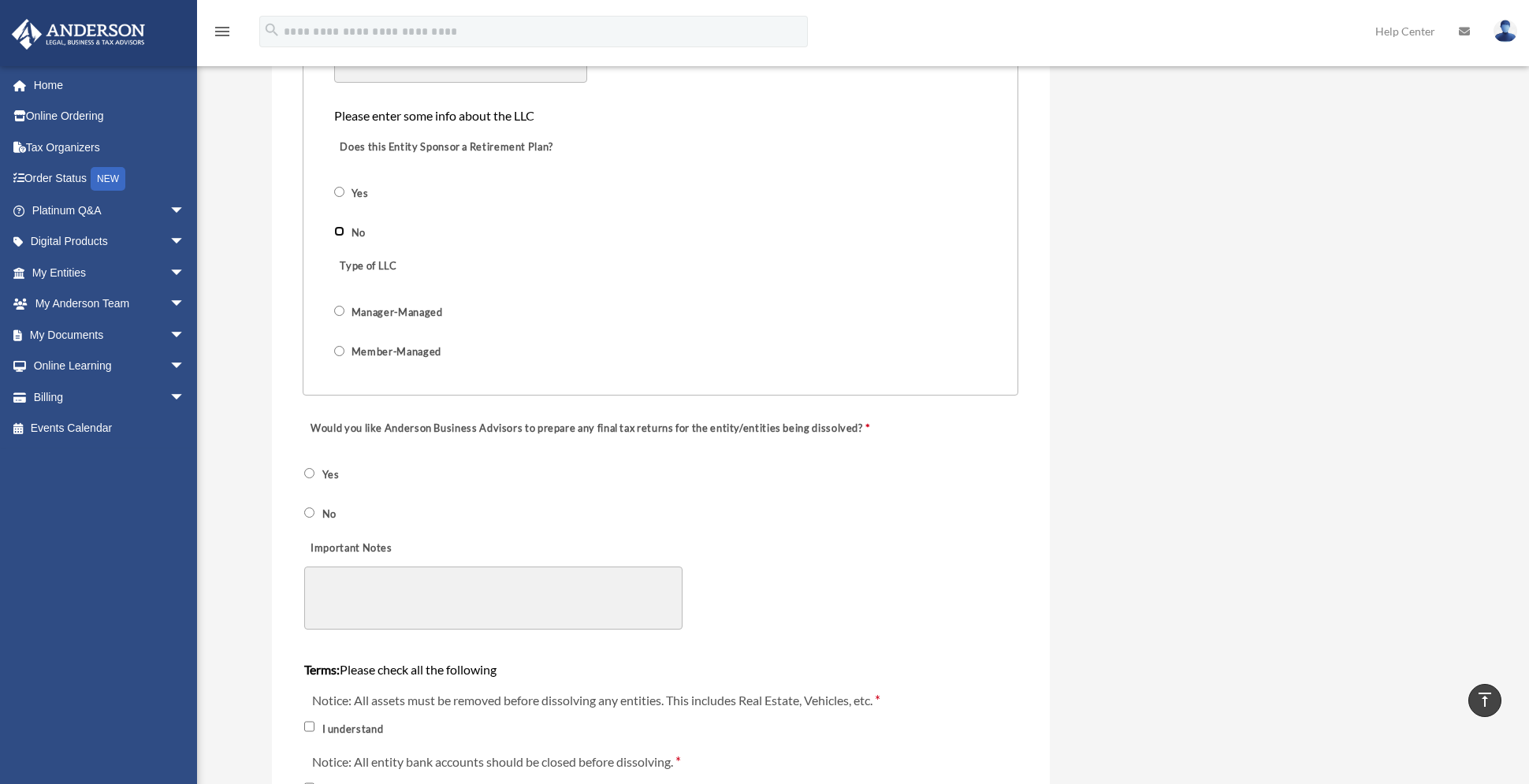 scroll, scrollTop: 1297, scrollLeft: 0, axis: vertical 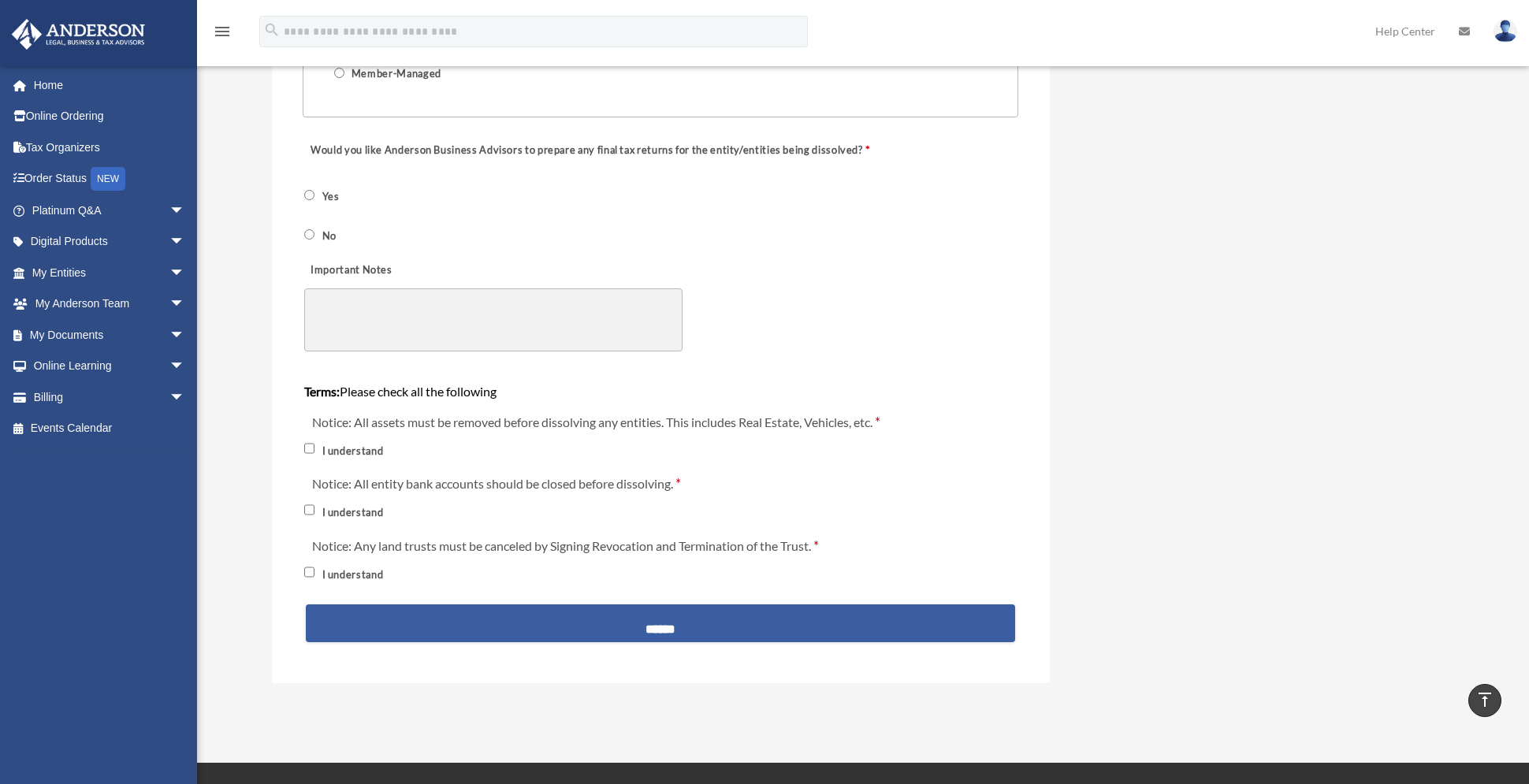 click on "******" at bounding box center [660, 623] 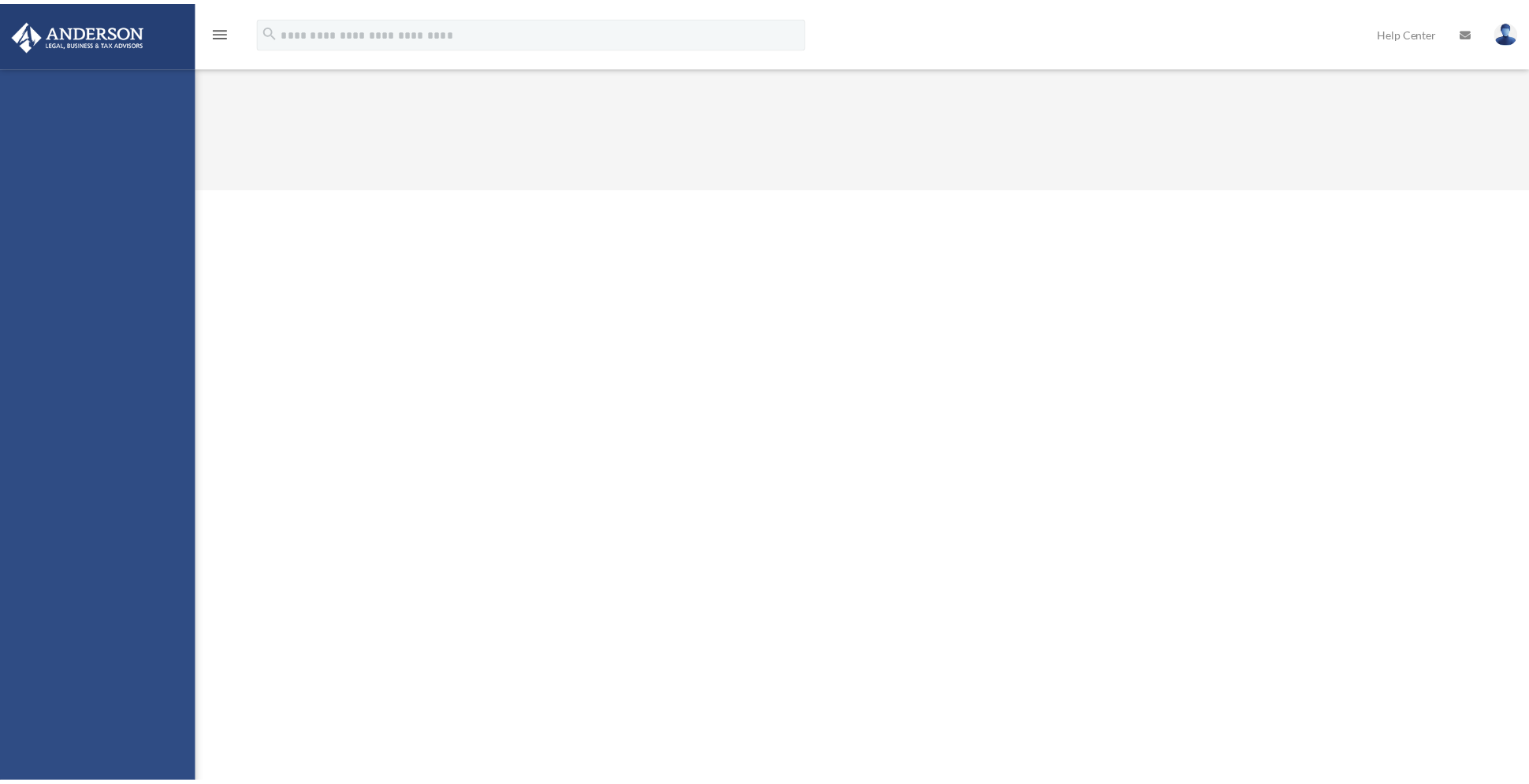 scroll, scrollTop: 0, scrollLeft: 0, axis: both 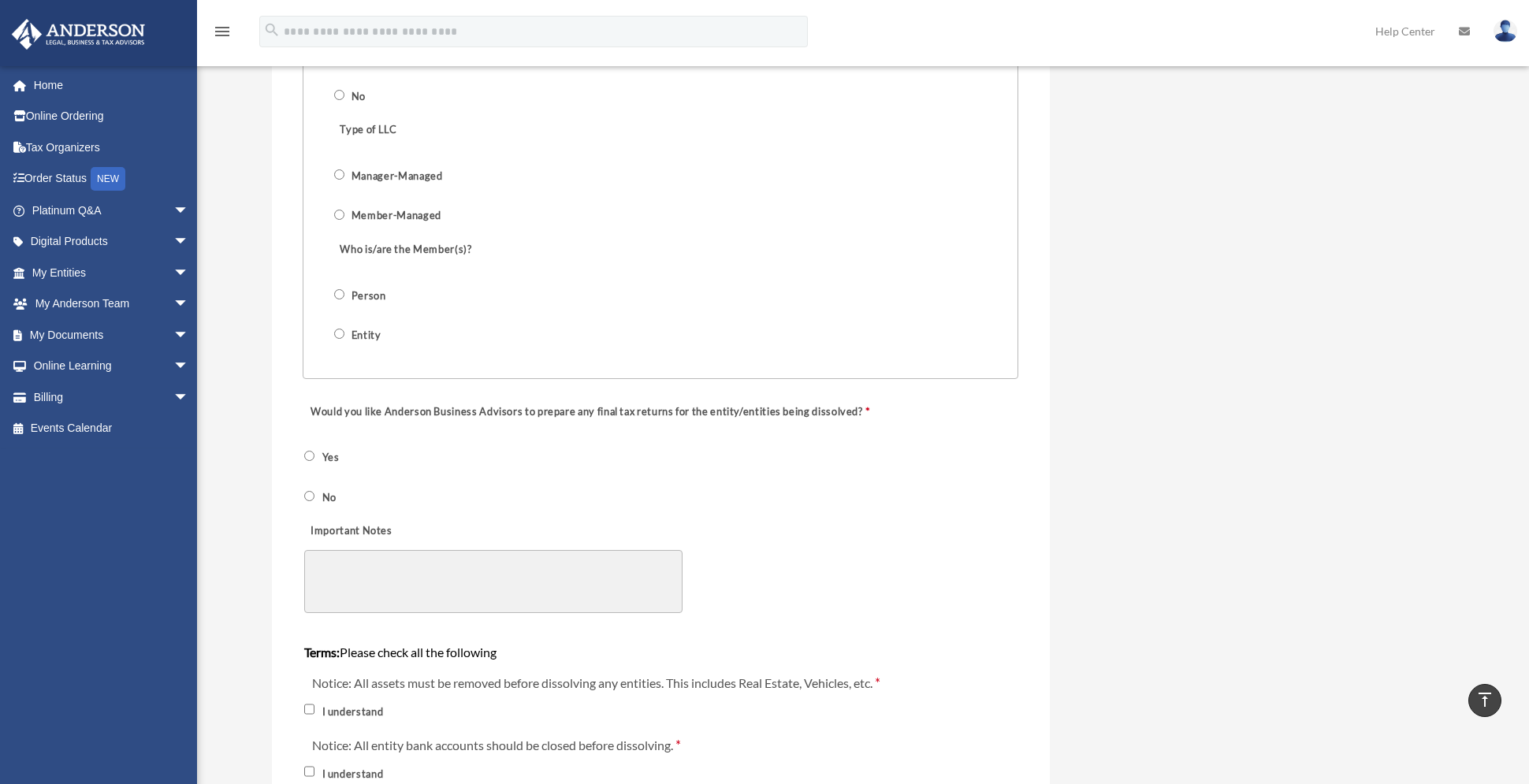 click on "Who is/are the Member(s)? Person Entity" at bounding box center [660, 289] 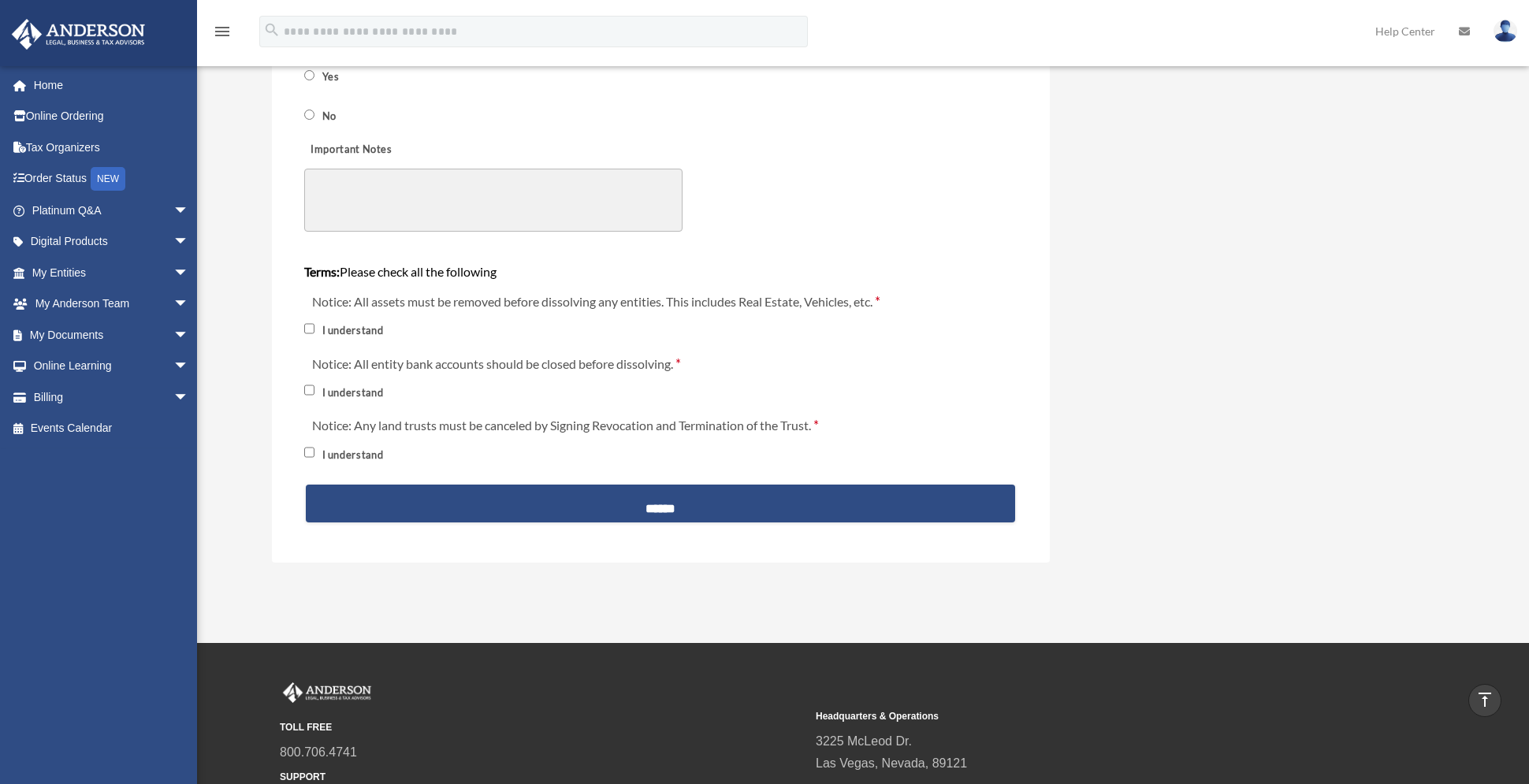 scroll, scrollTop: 1888, scrollLeft: 0, axis: vertical 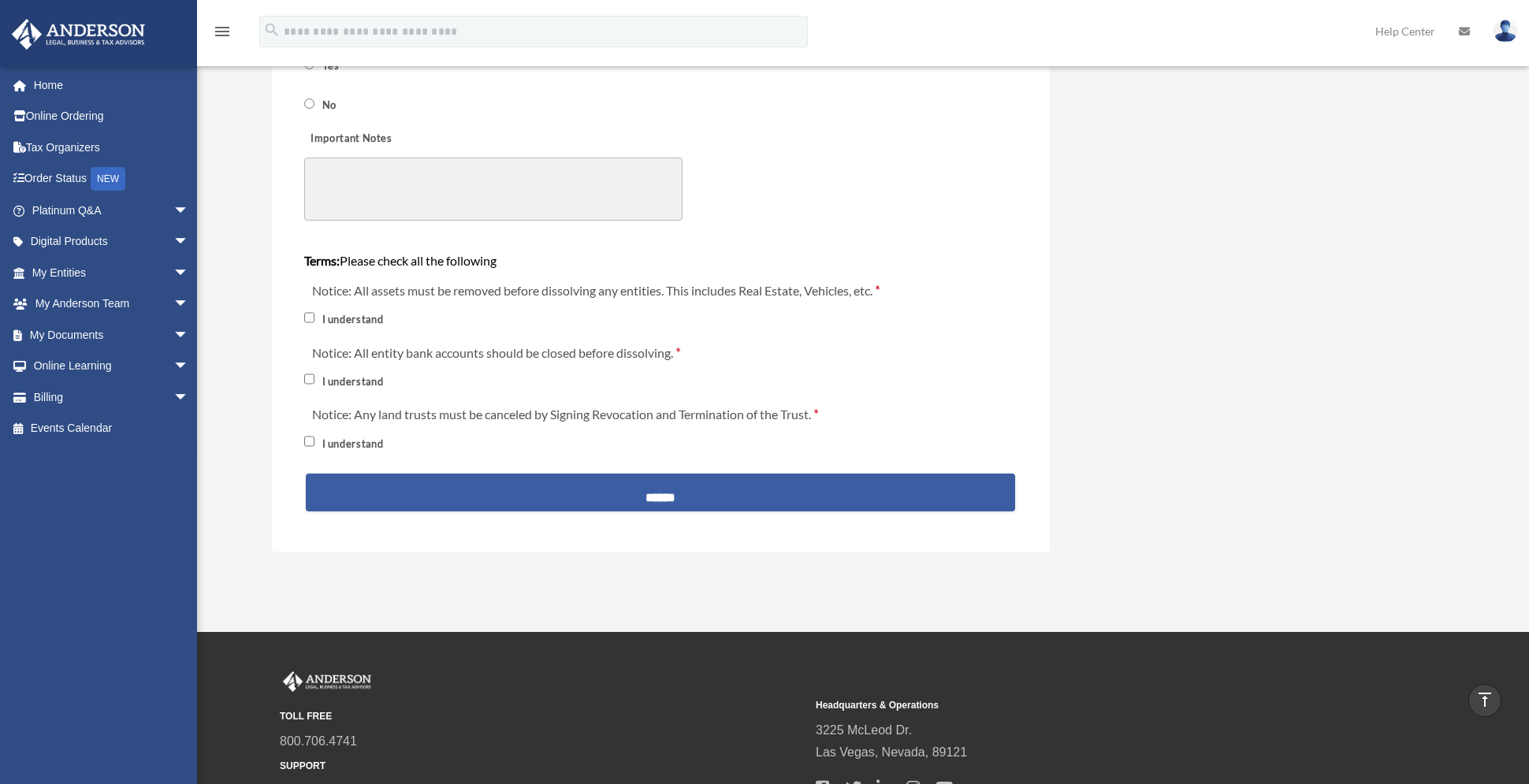 click on "******" at bounding box center (660, 492) 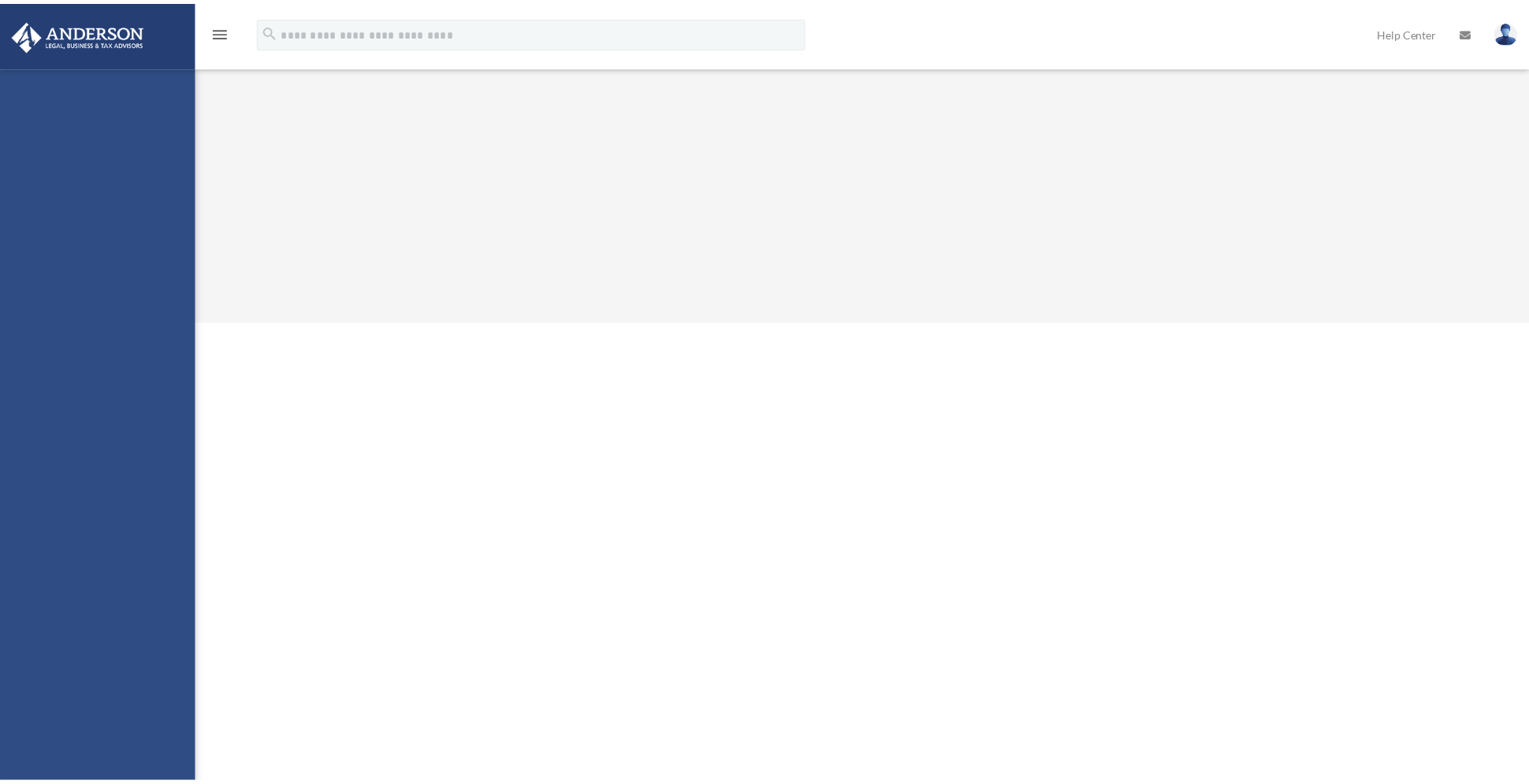 scroll, scrollTop: 0, scrollLeft: 0, axis: both 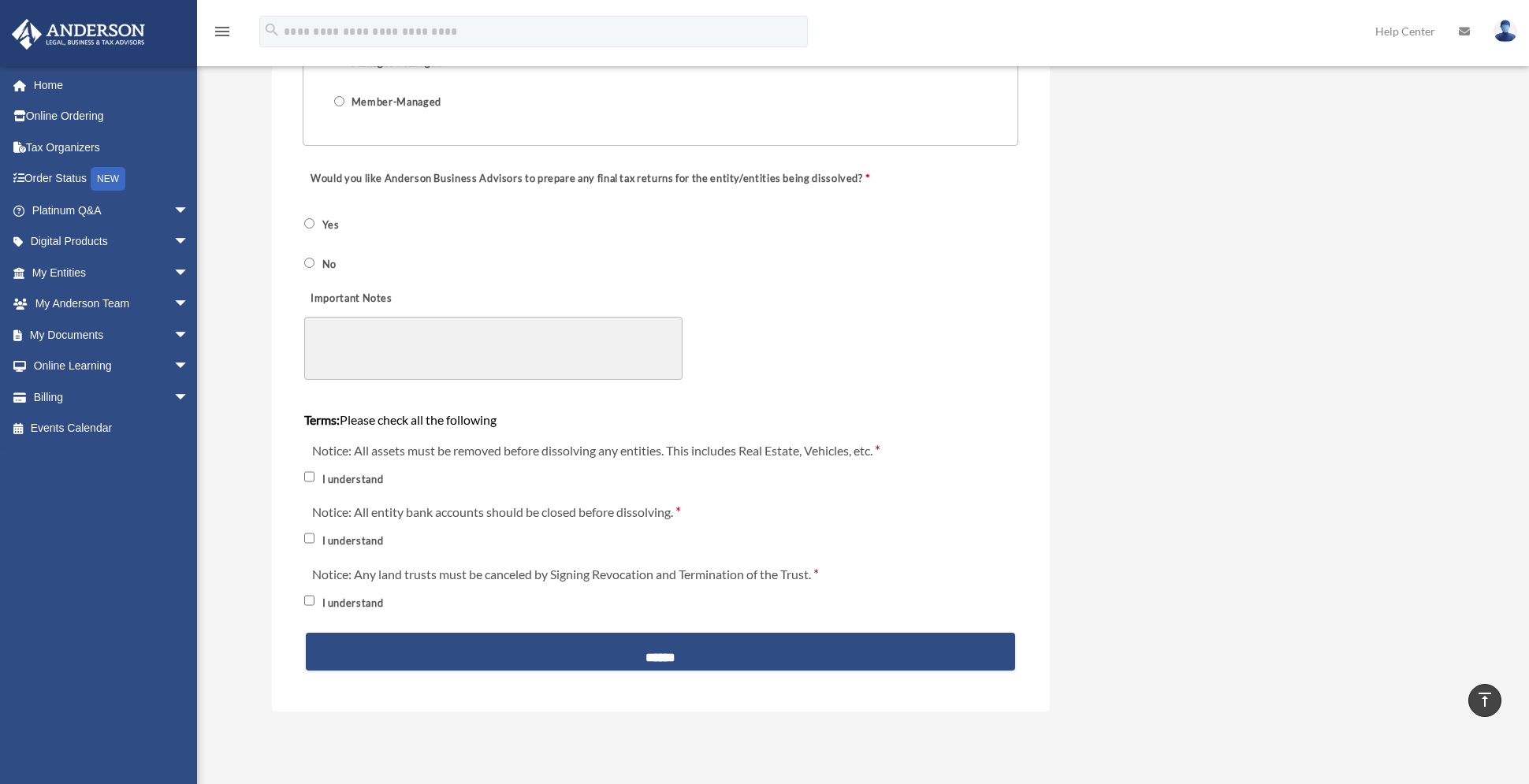 click on "Important Notes" at bounding box center [493, 348] 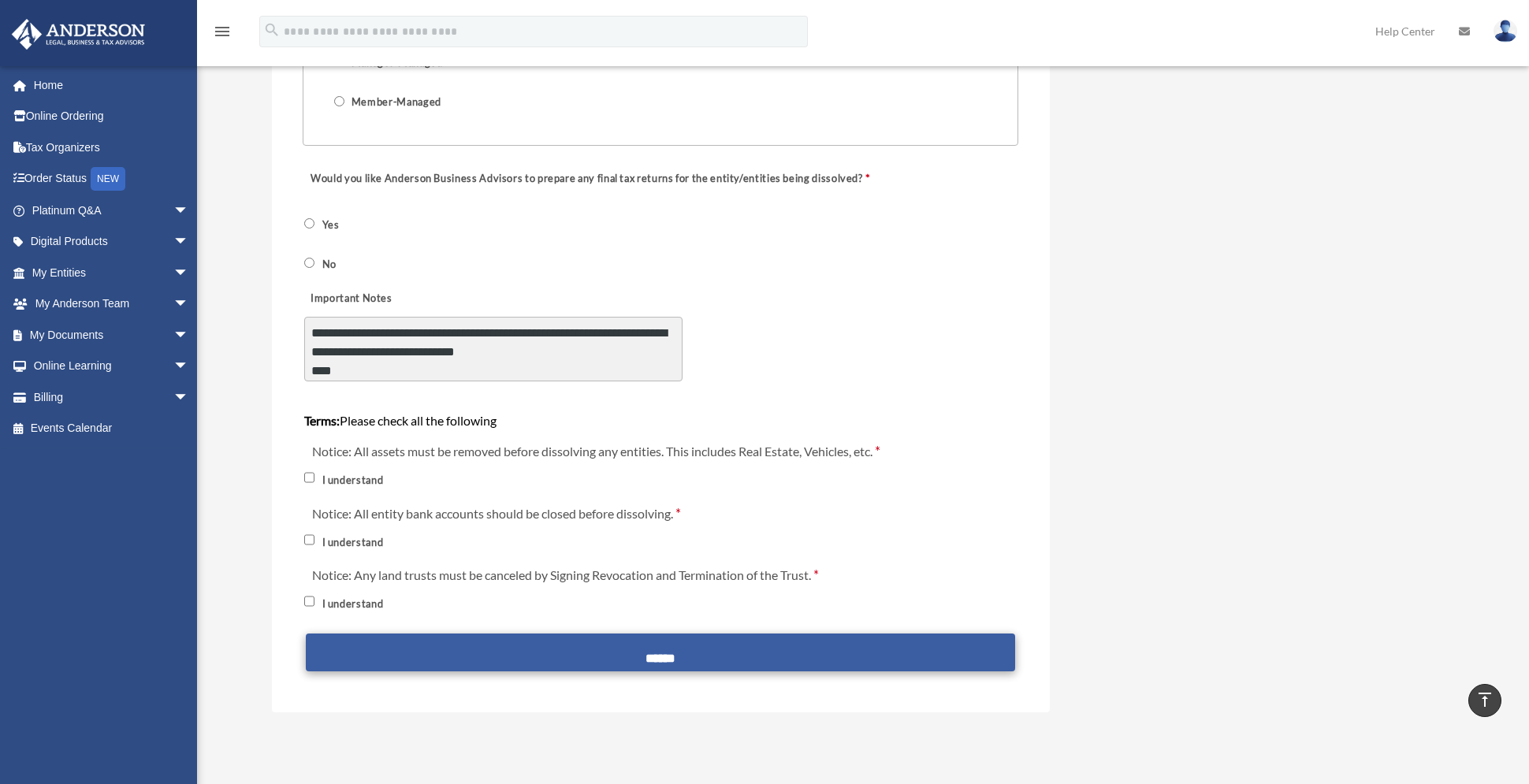 type on "**********" 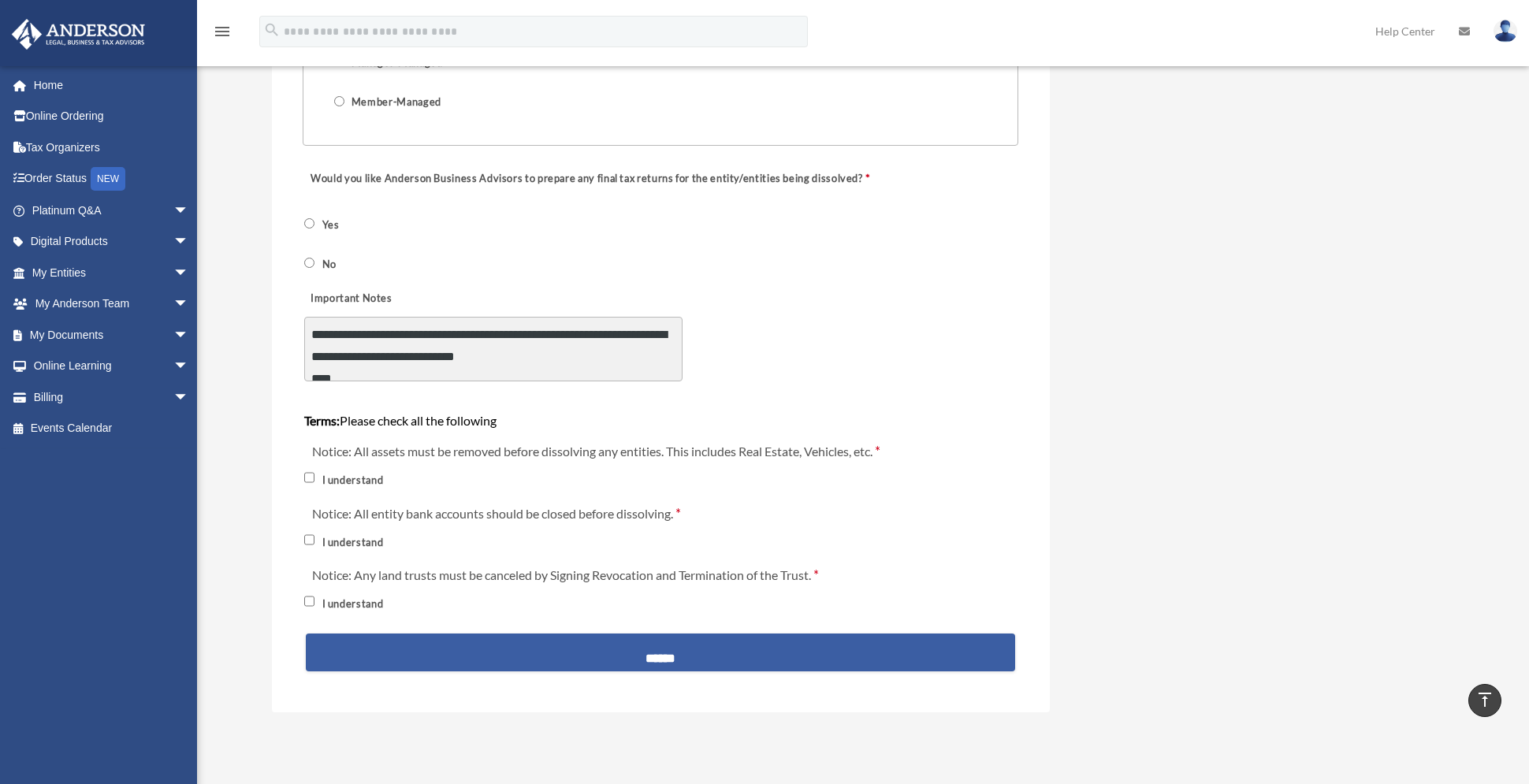 click on "******" at bounding box center [660, 652] 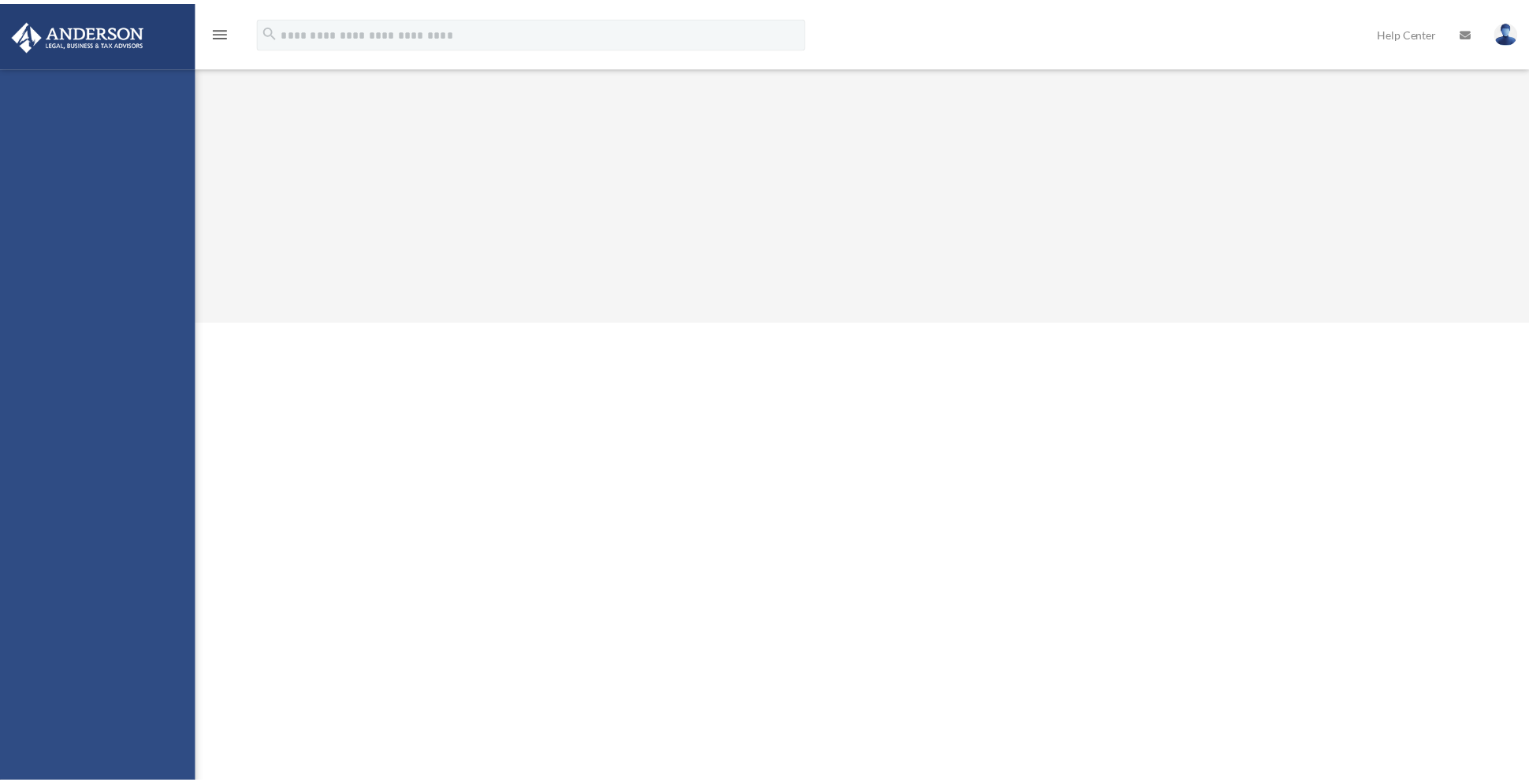 scroll, scrollTop: 0, scrollLeft: 0, axis: both 